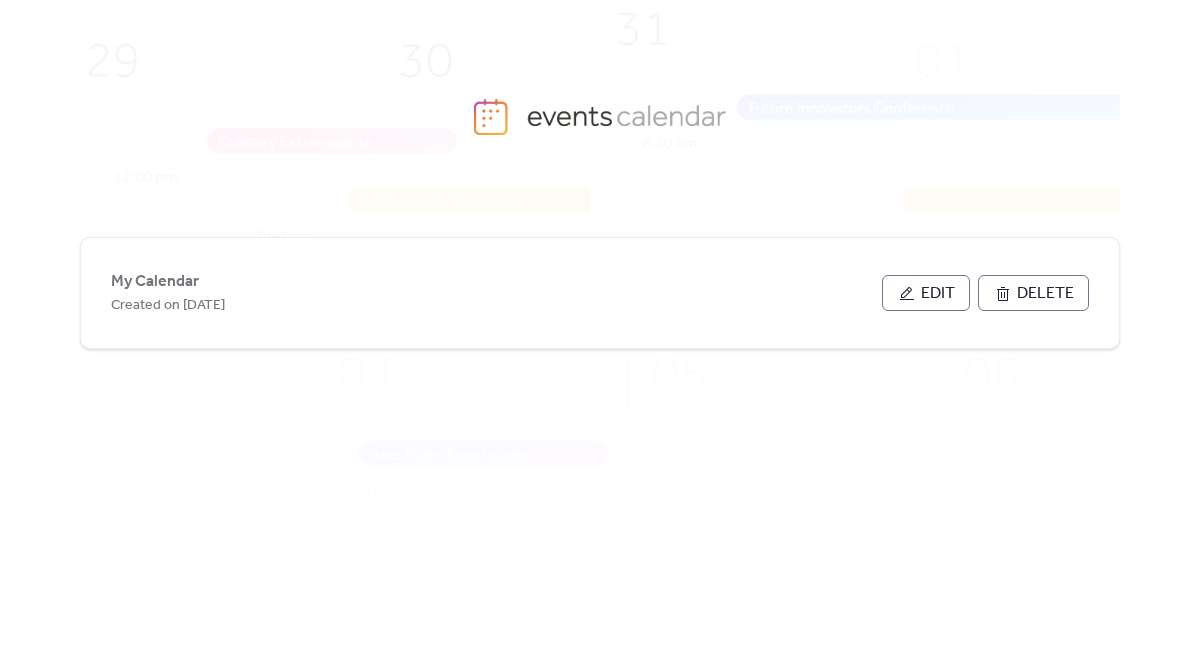 scroll, scrollTop: 0, scrollLeft: 0, axis: both 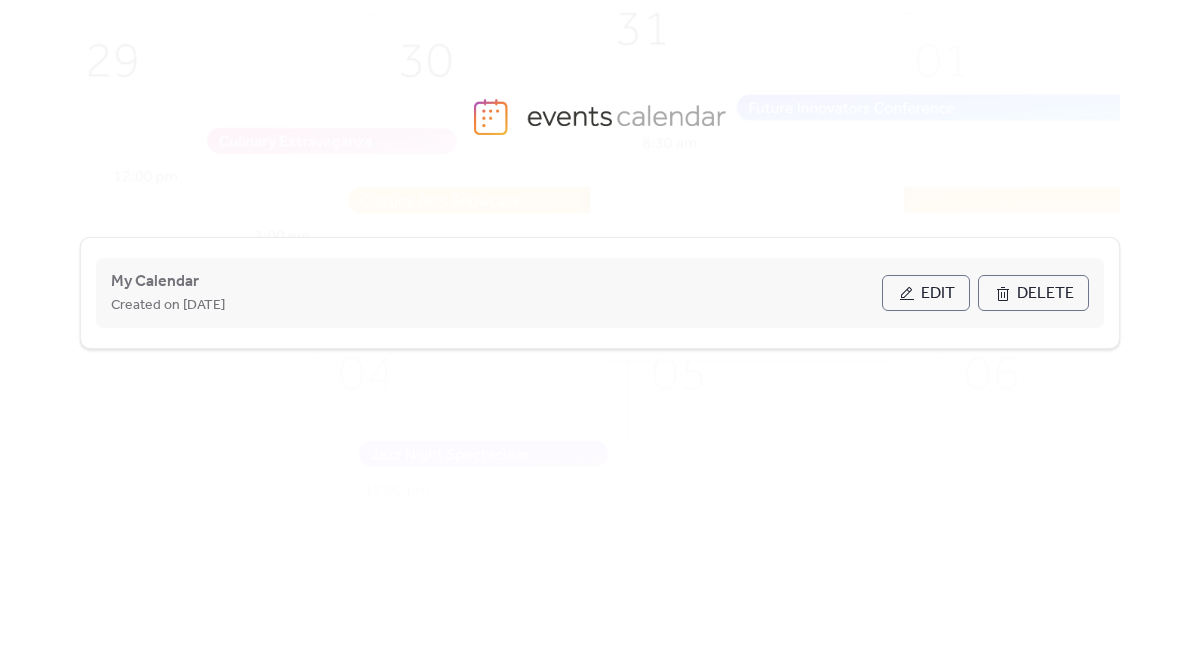 click on "Edit" at bounding box center (926, 293) 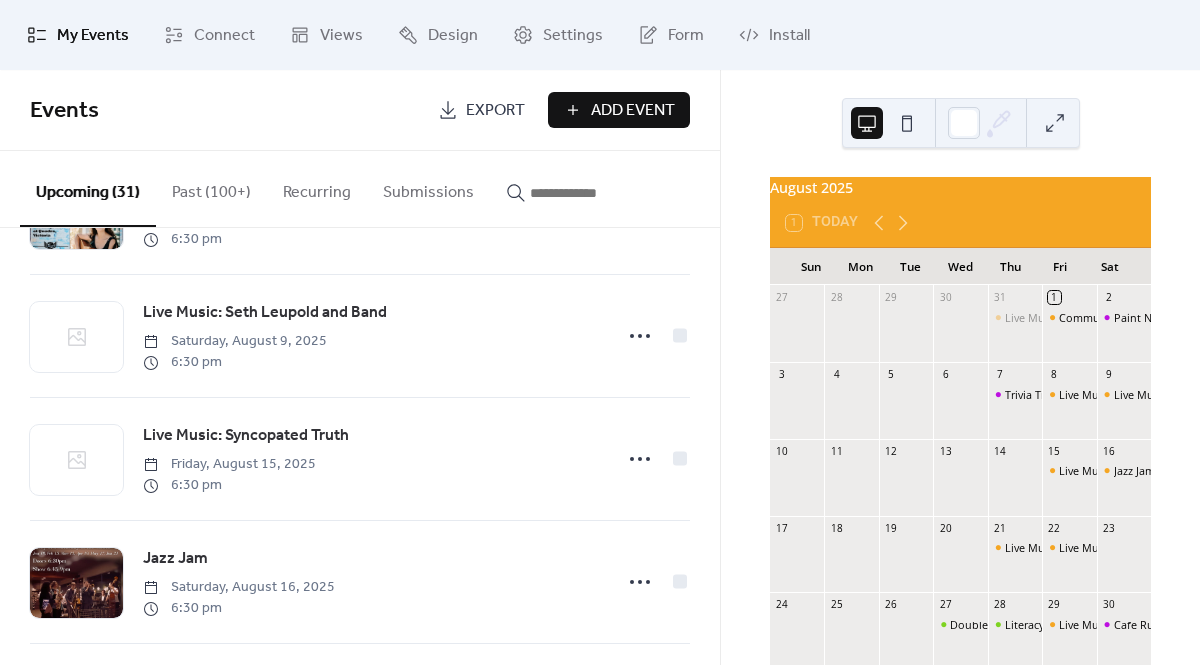 scroll, scrollTop: 472, scrollLeft: 0, axis: vertical 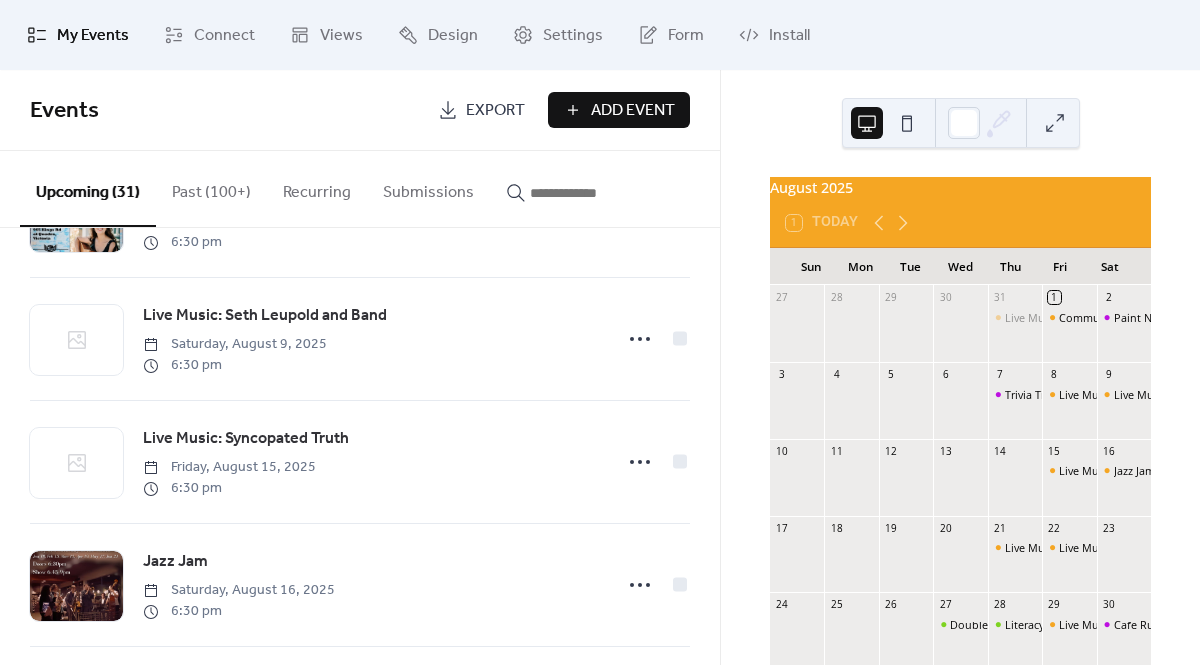 click on "Add Event" at bounding box center [633, 111] 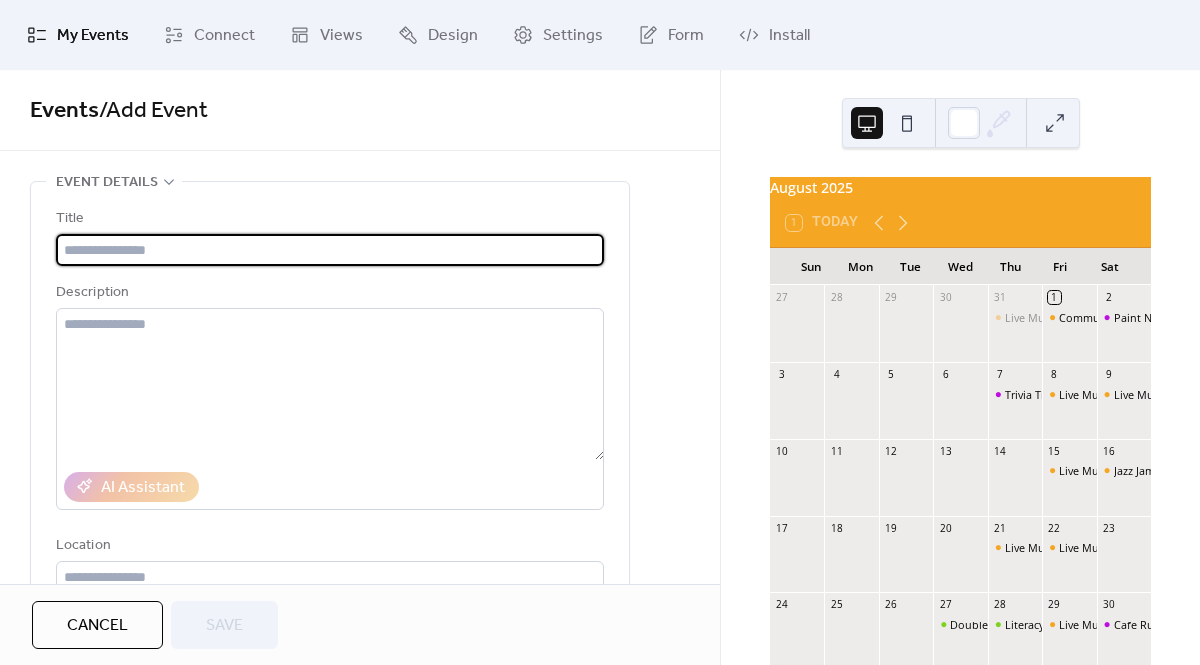 click at bounding box center [330, 250] 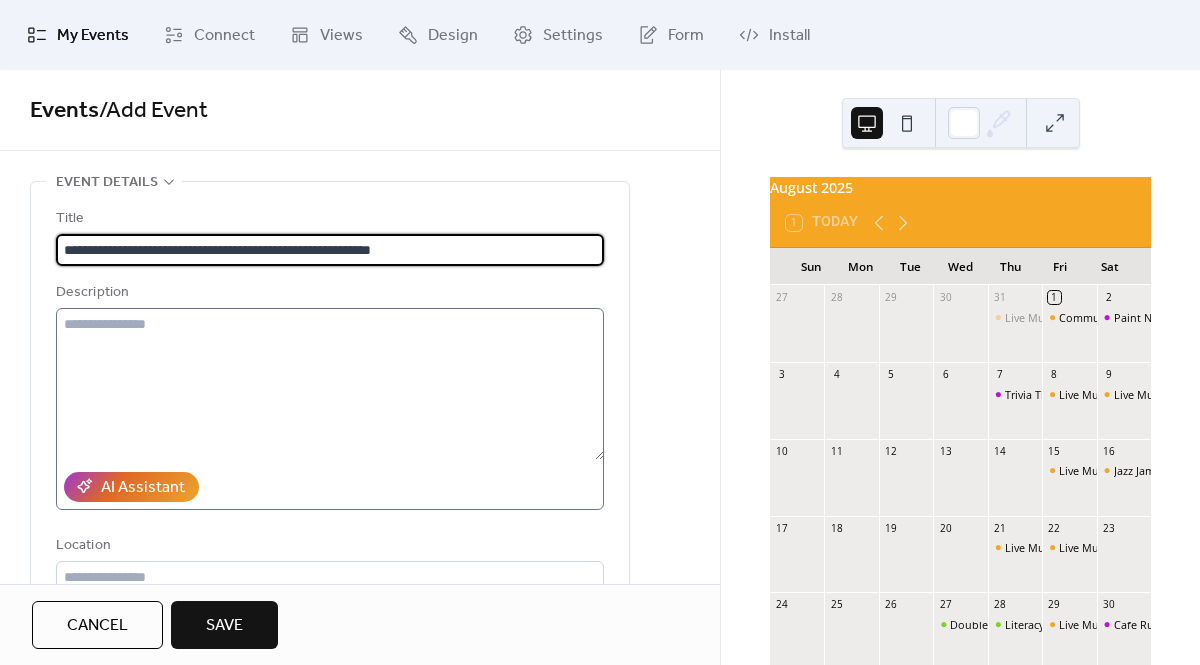 type on "**********" 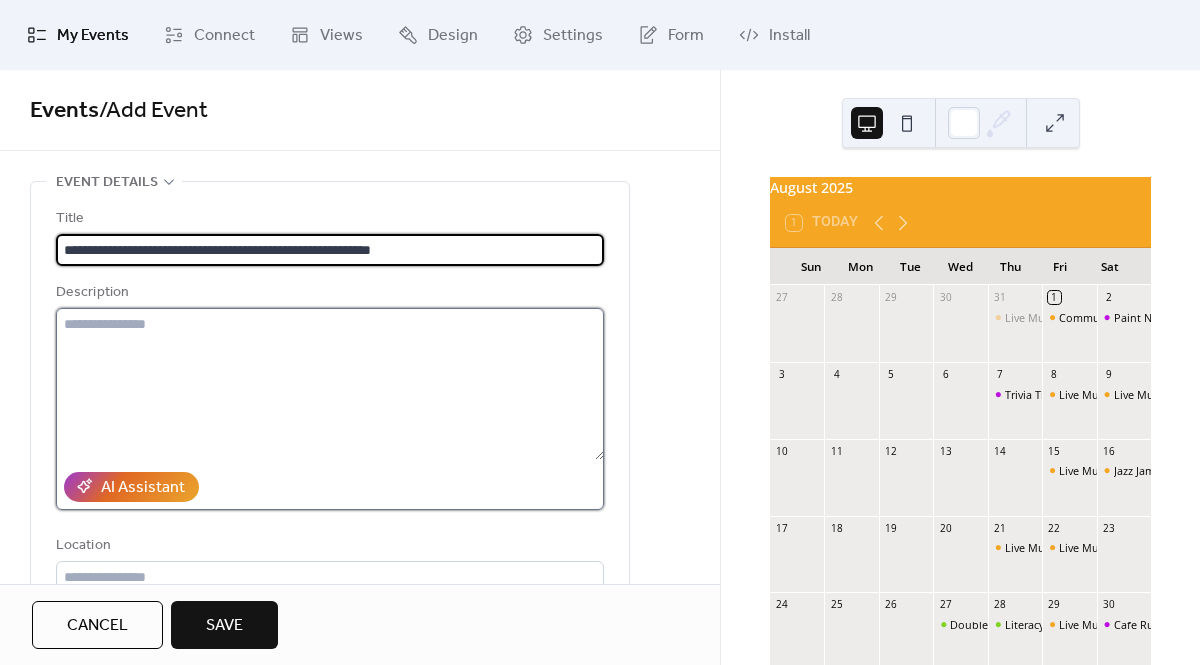 click at bounding box center [330, 384] 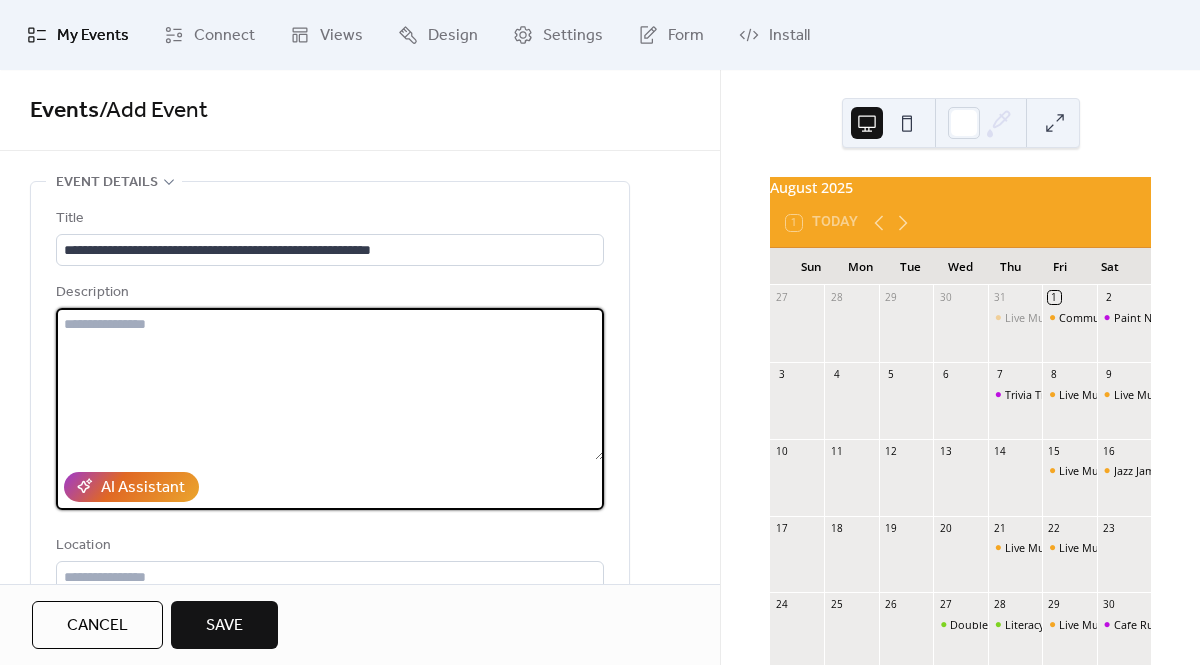 click at bounding box center (330, 384) 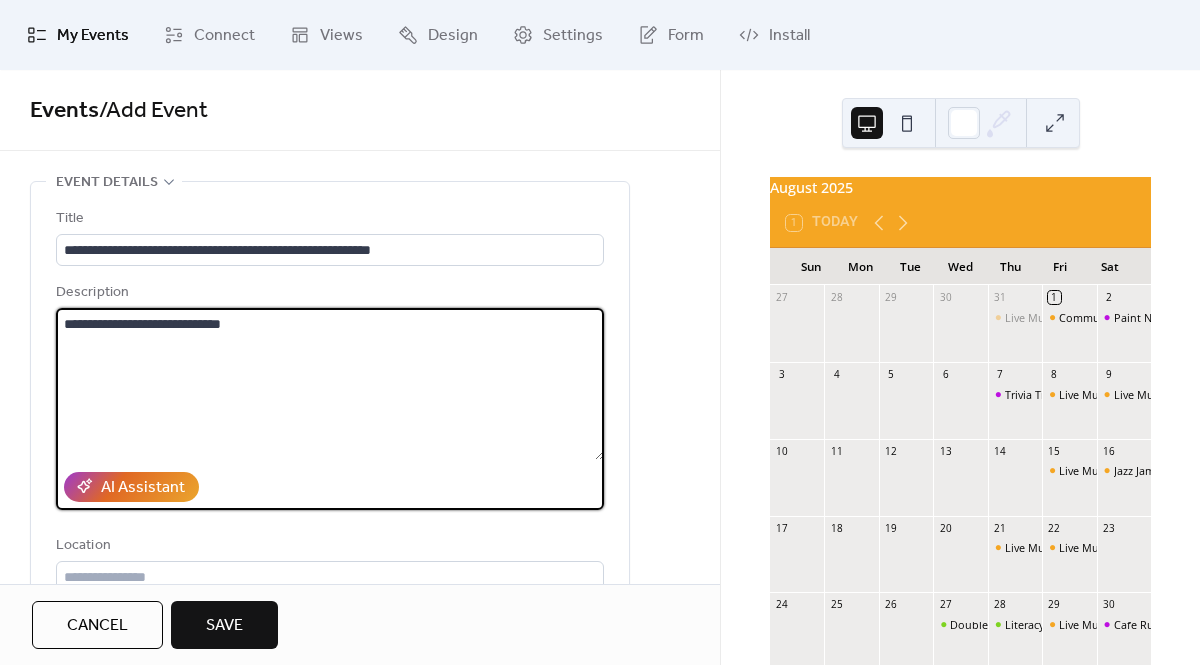 click on "**********" at bounding box center (330, 384) 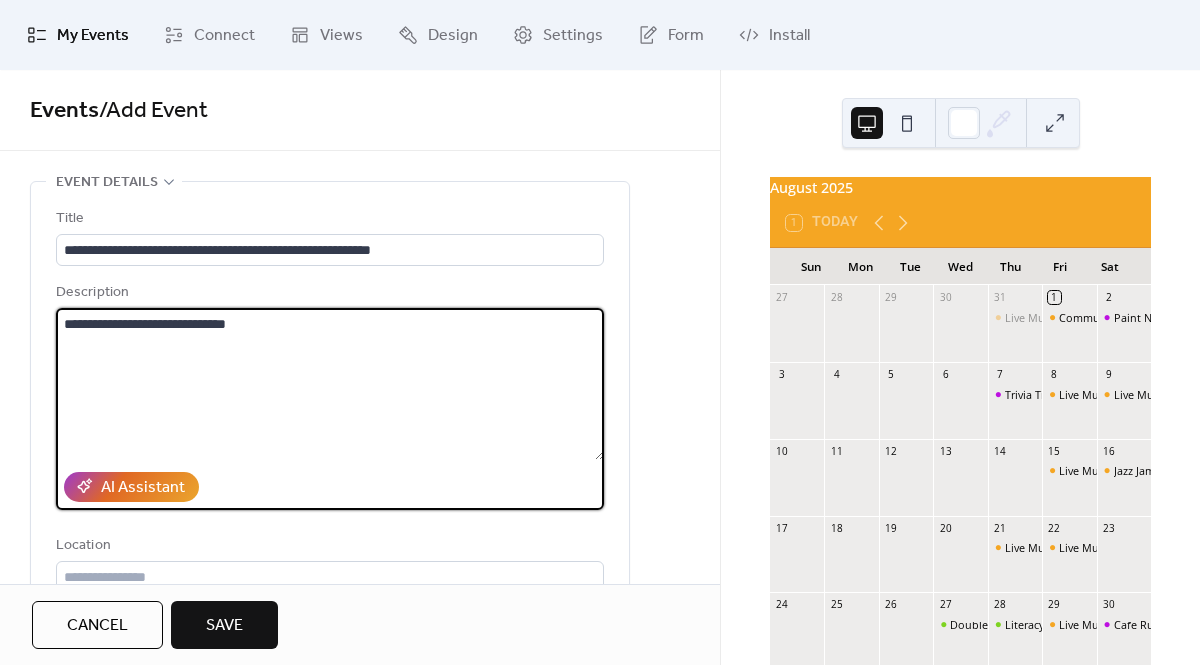 click on "**********" at bounding box center [330, 384] 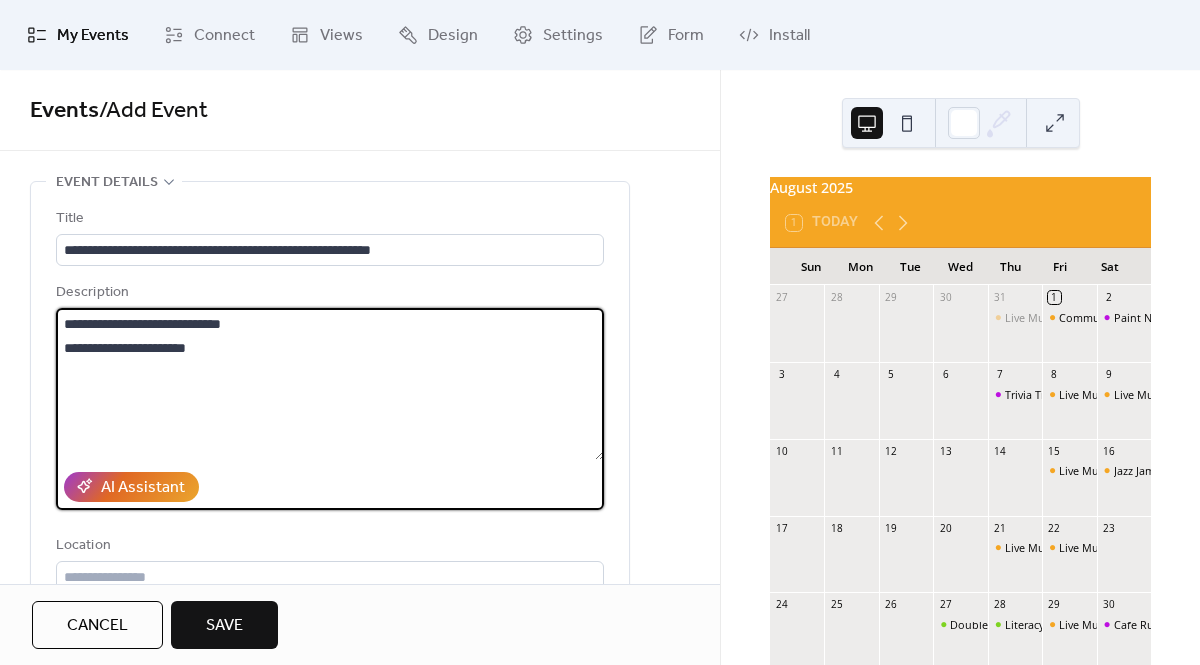 type on "**********" 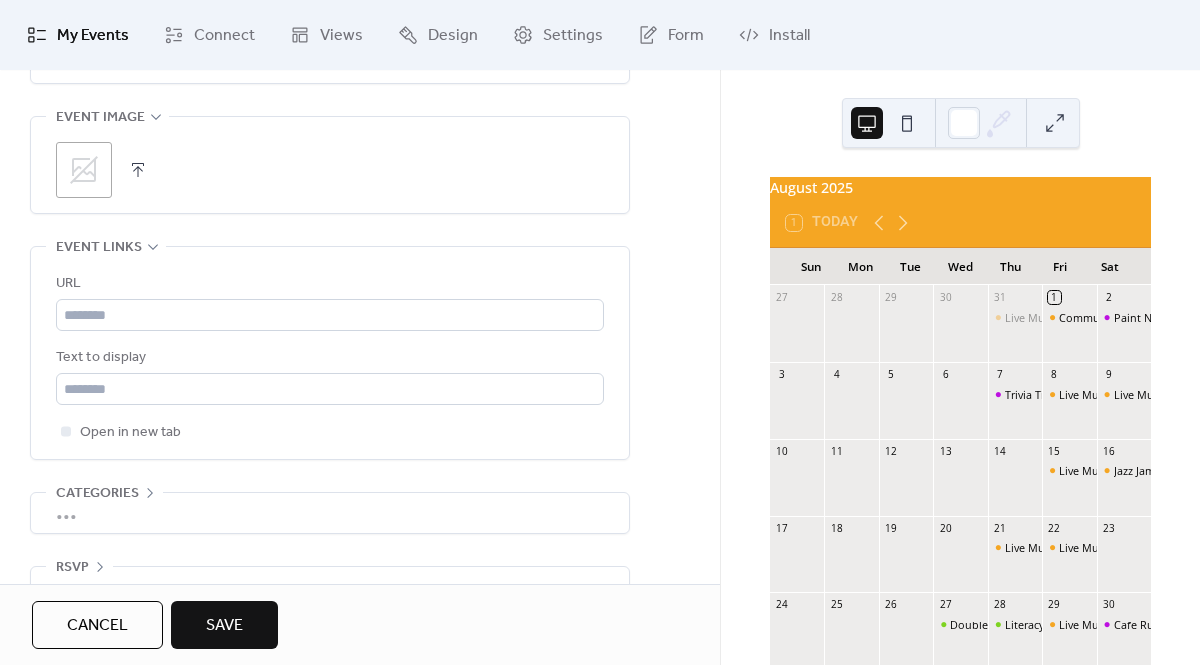 scroll, scrollTop: 1054, scrollLeft: 0, axis: vertical 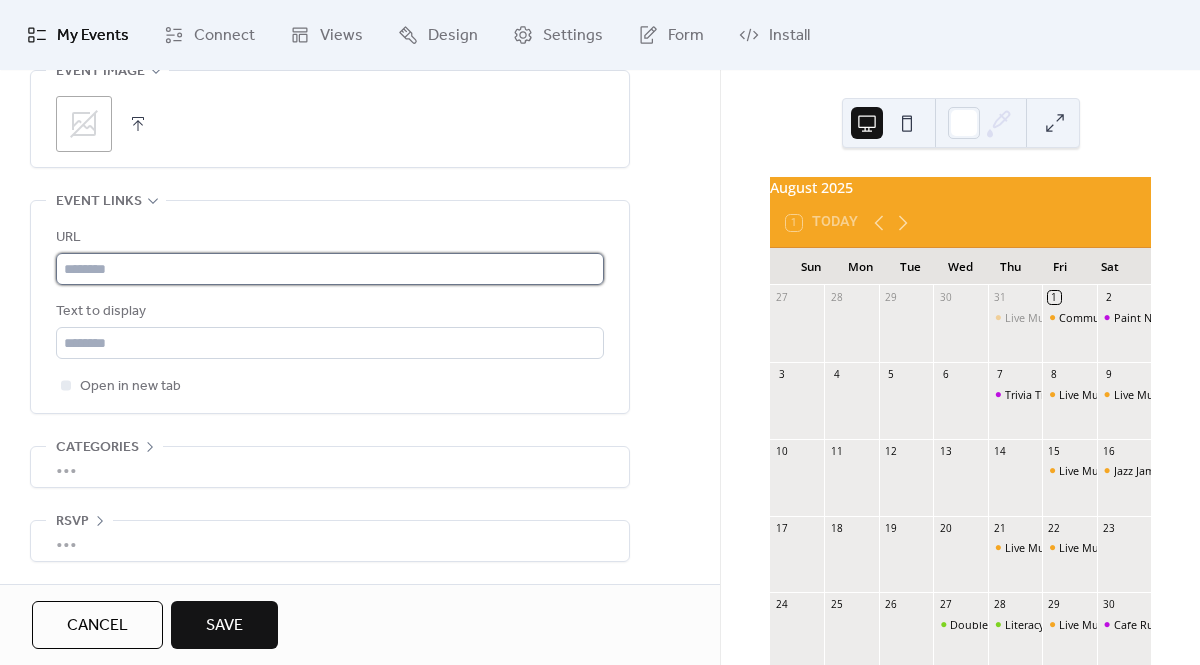 click at bounding box center (330, 269) 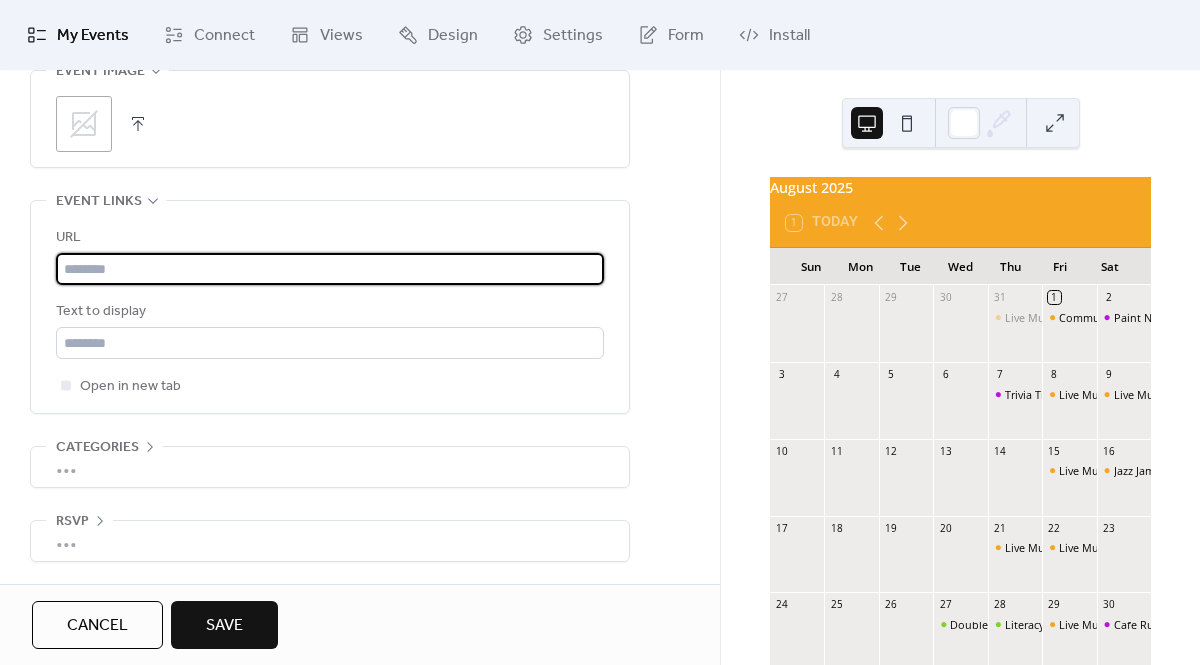 paste on "**********" 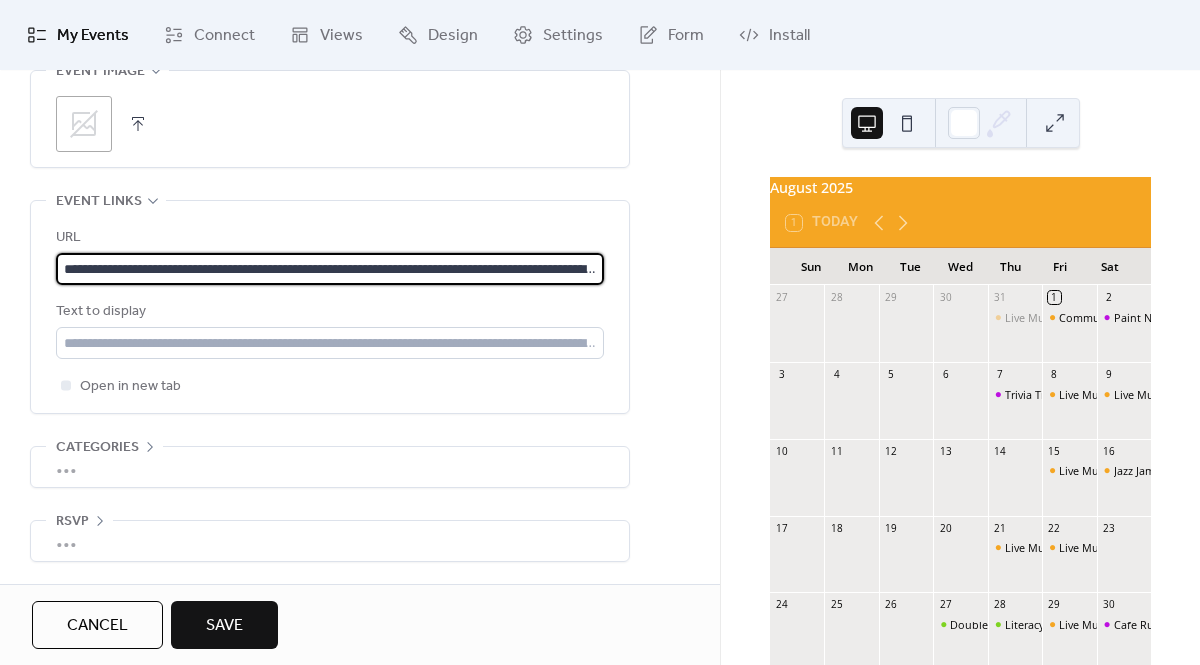 scroll, scrollTop: 0, scrollLeft: 229, axis: horizontal 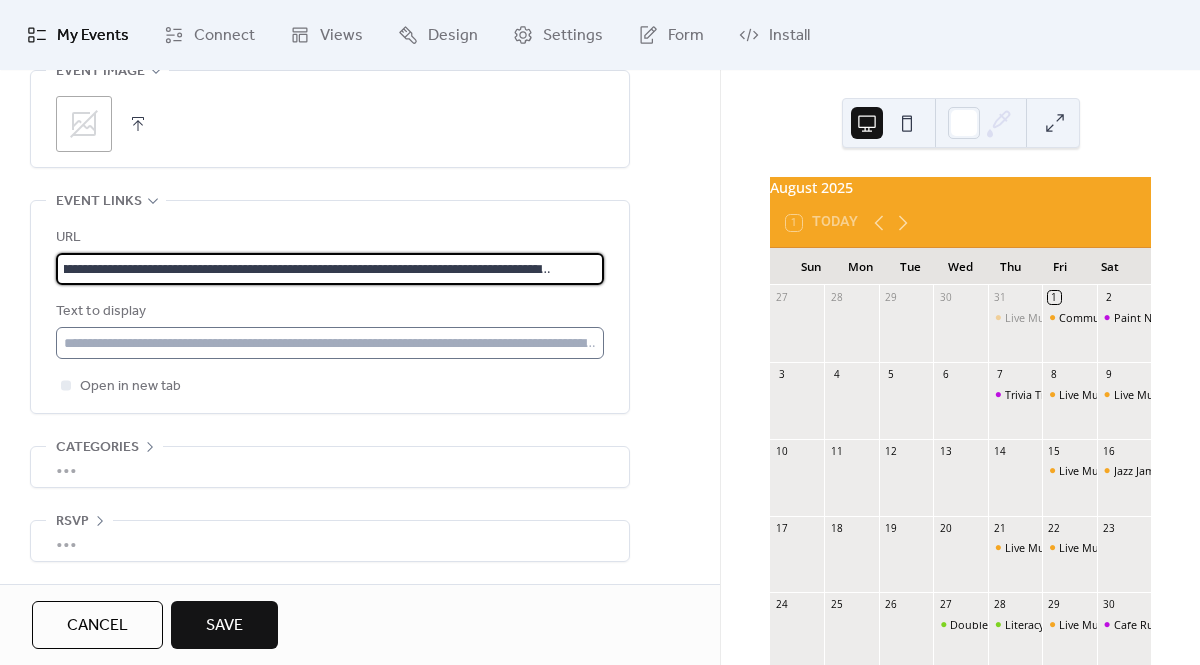 type on "**********" 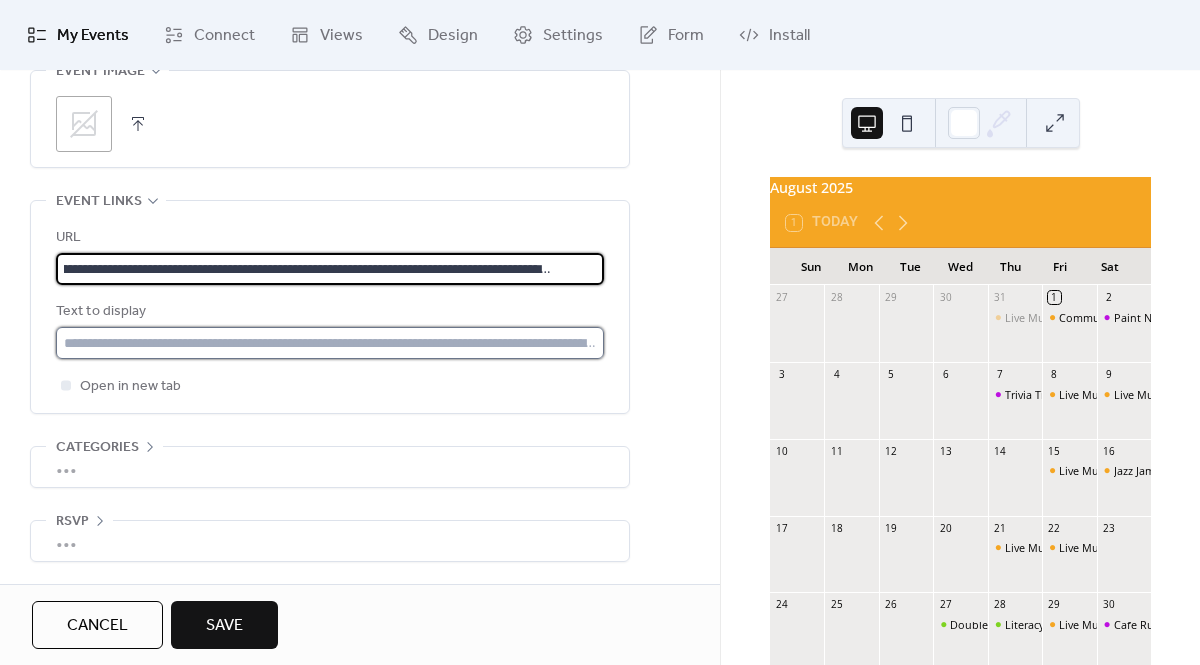 click at bounding box center [330, 343] 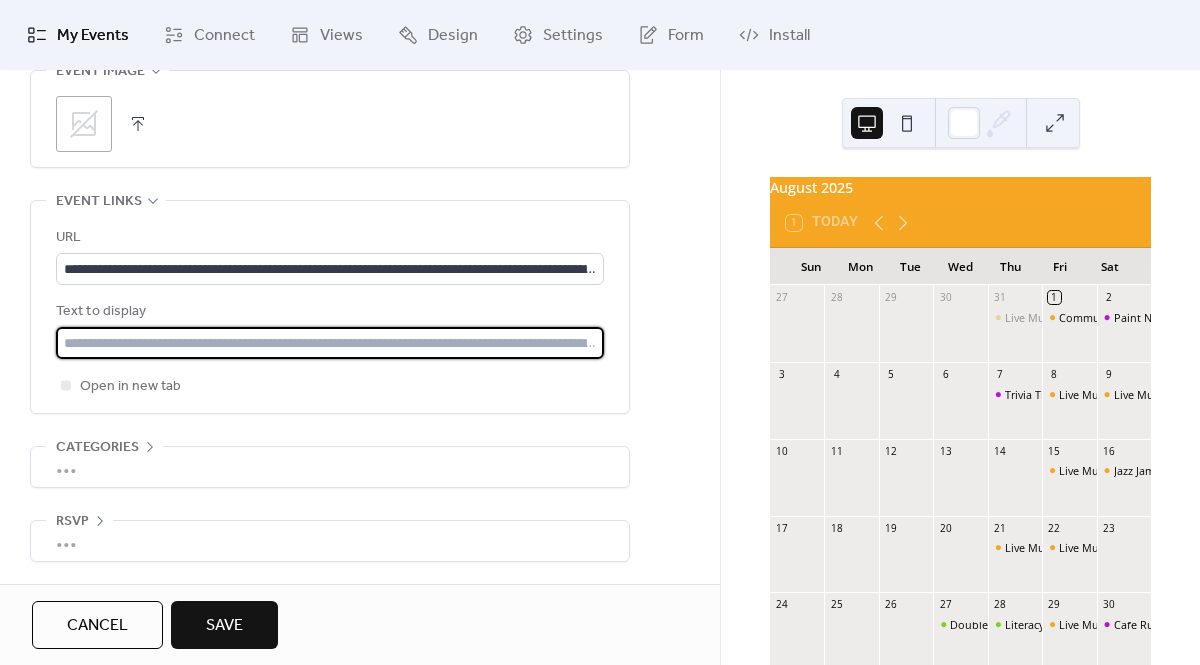 type on "**********" 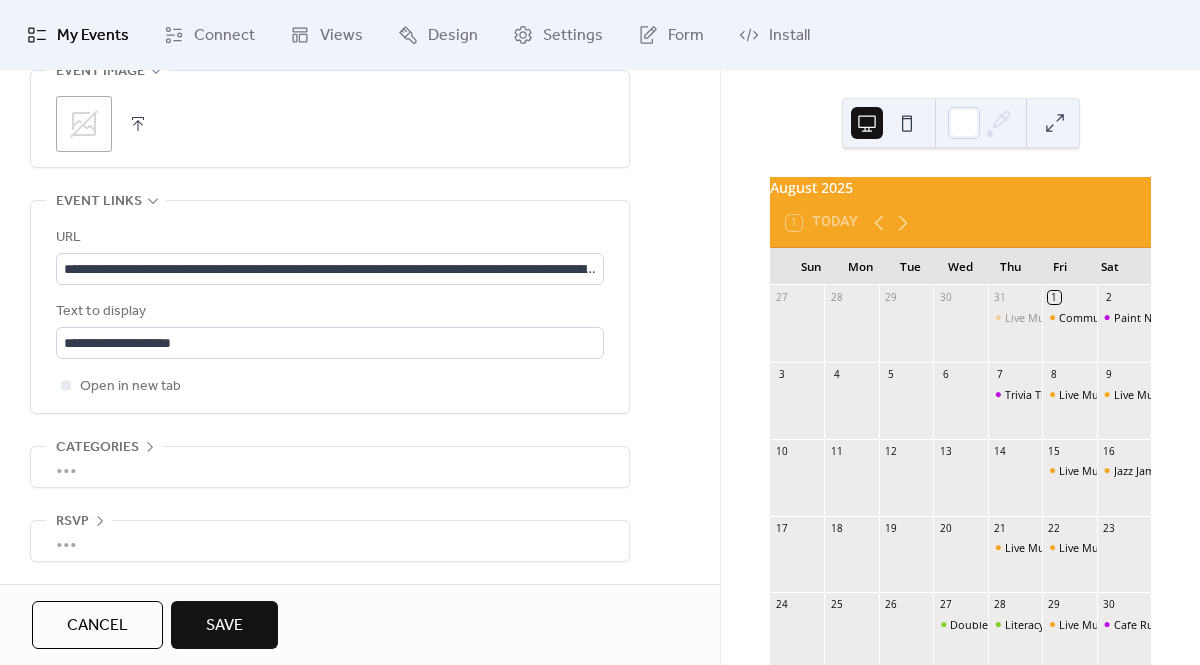 click on "**********" at bounding box center (360, -144) 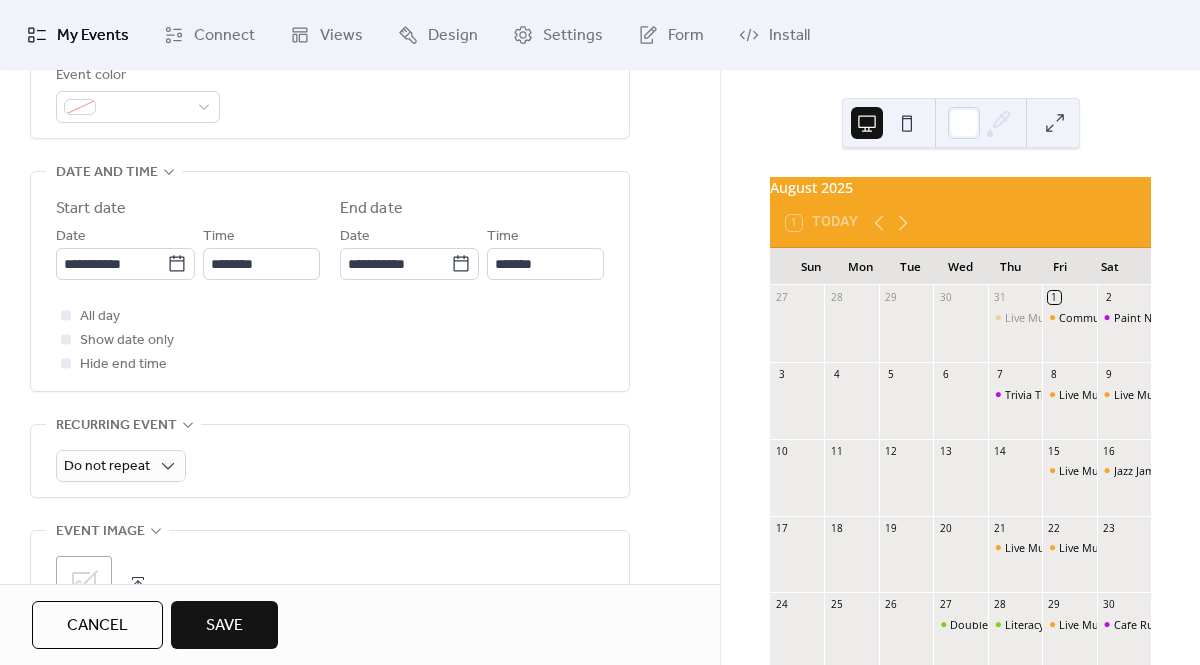 scroll, scrollTop: 591, scrollLeft: 0, axis: vertical 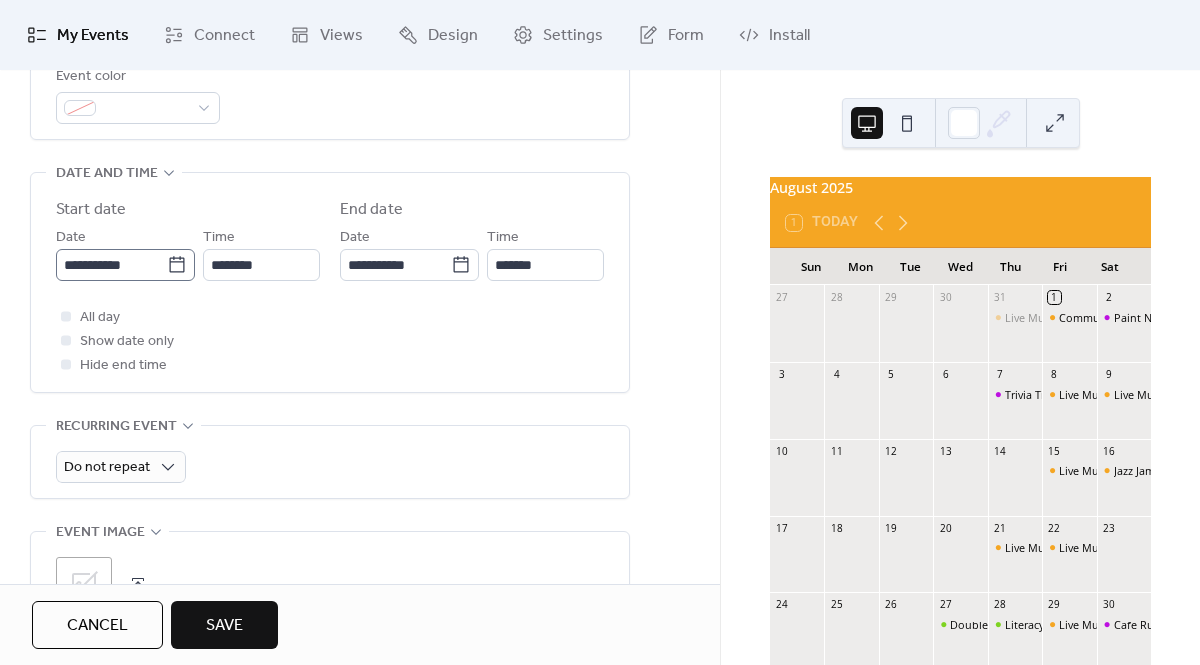 click 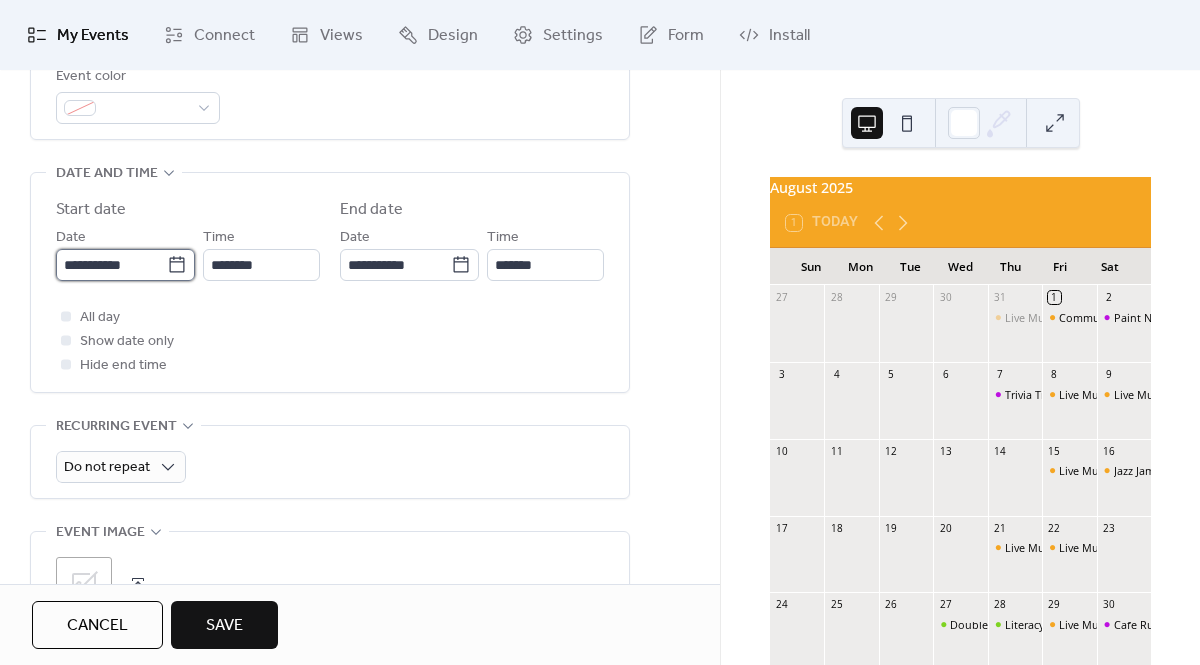 click on "**********" at bounding box center [111, 265] 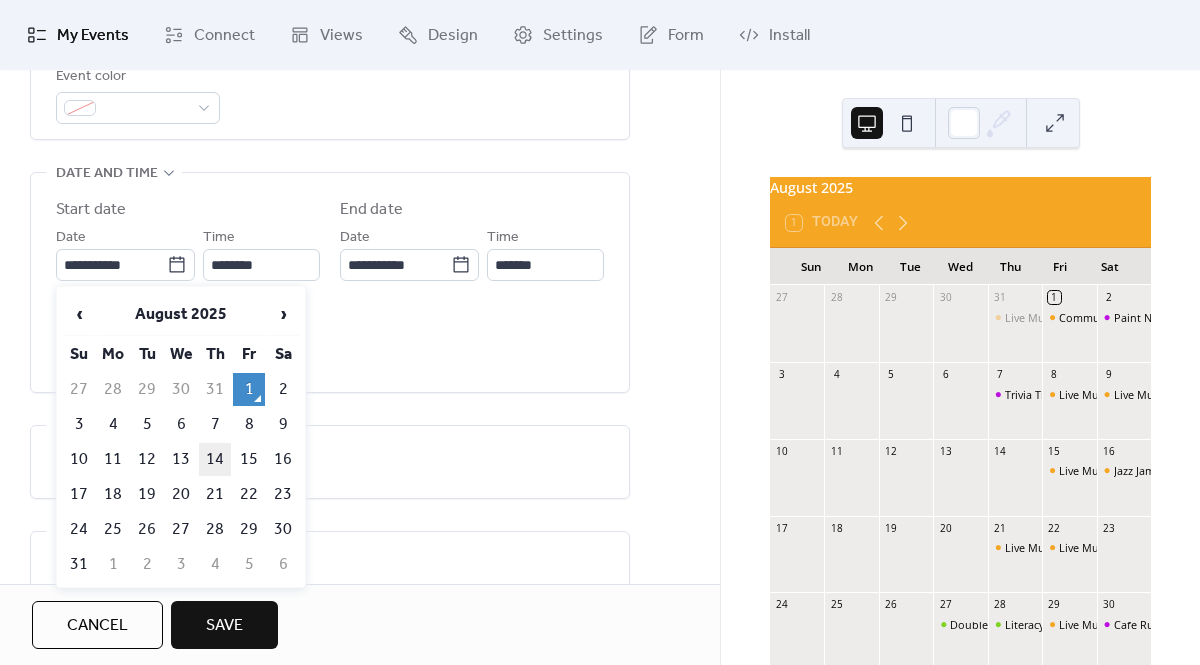 click on "14" at bounding box center [215, 459] 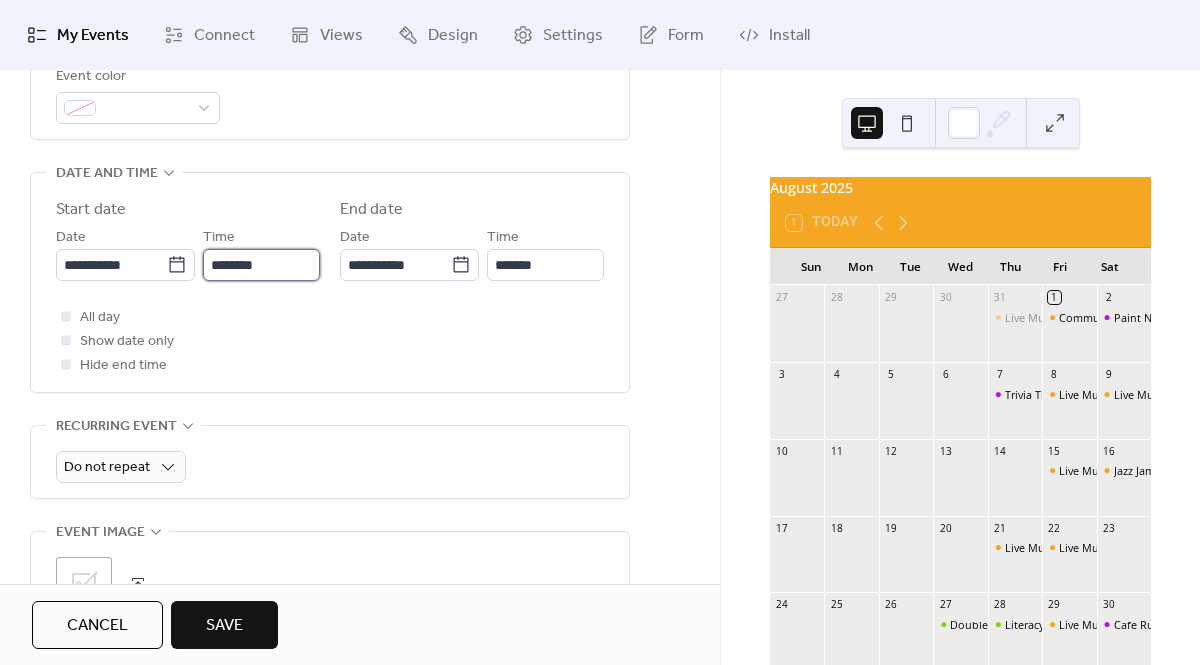 click on "********" at bounding box center [261, 265] 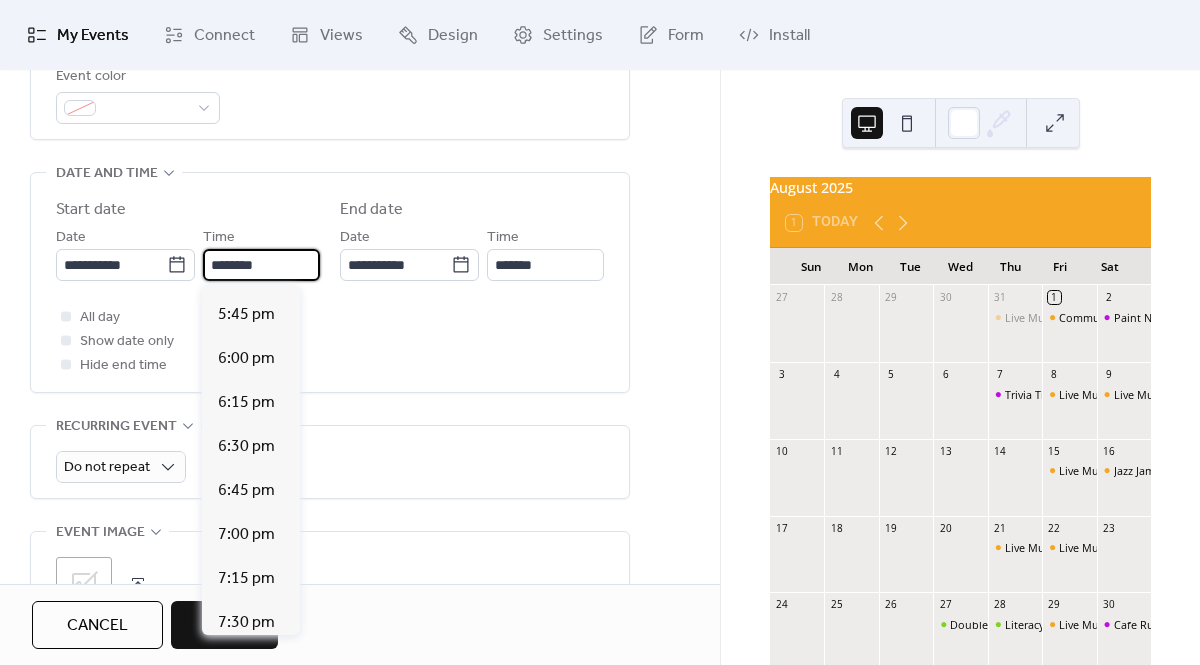 scroll, scrollTop: 3126, scrollLeft: 0, axis: vertical 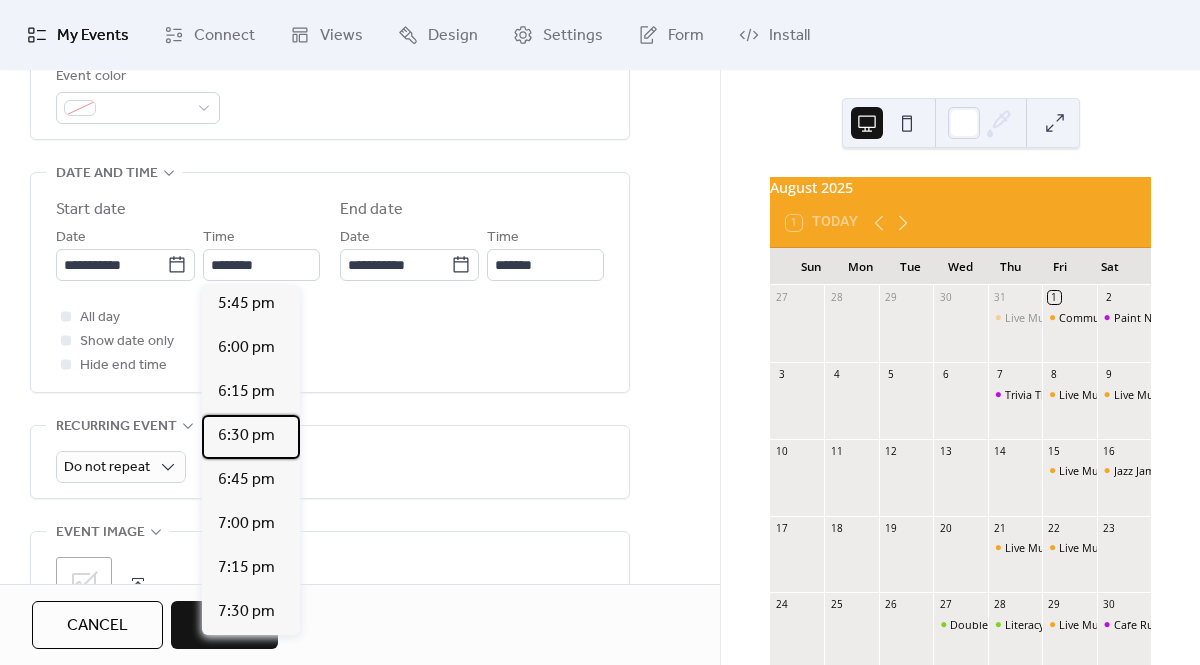 click on "6:30 pm" at bounding box center [246, 436] 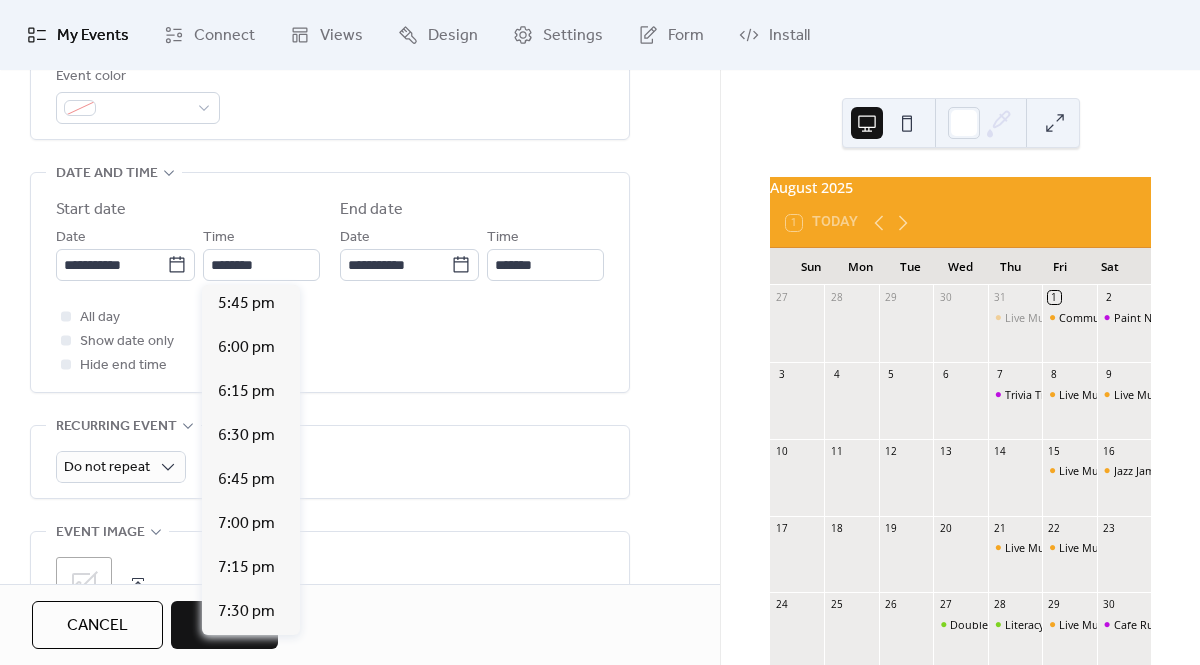 type on "*******" 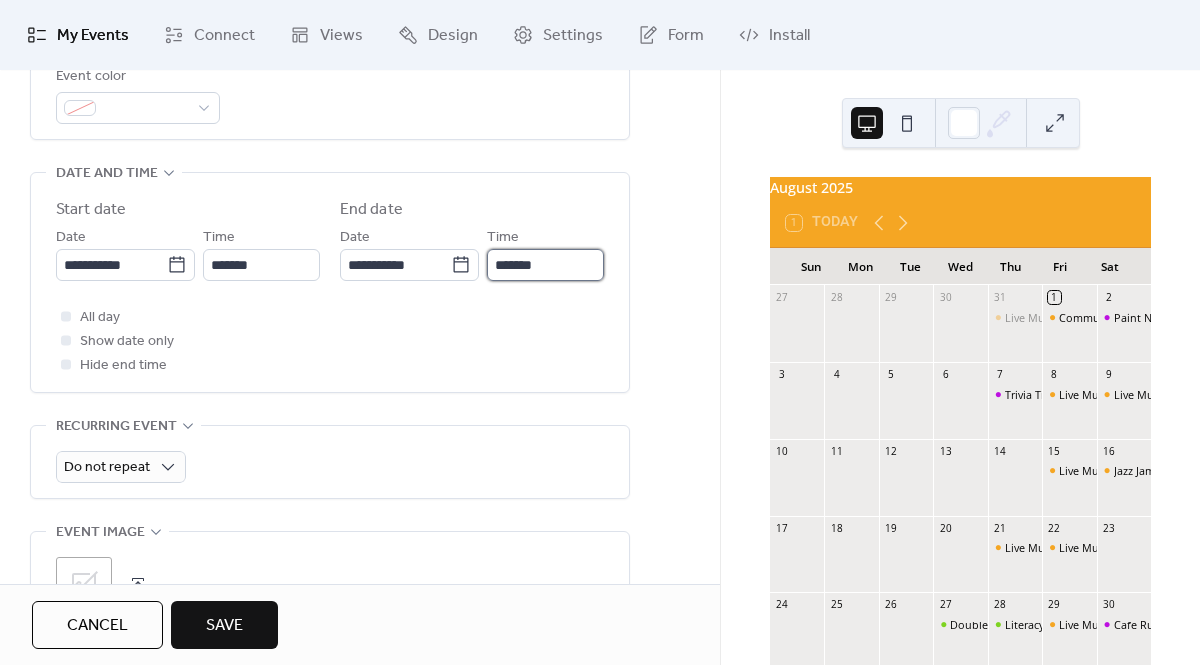 click on "*******" at bounding box center [545, 265] 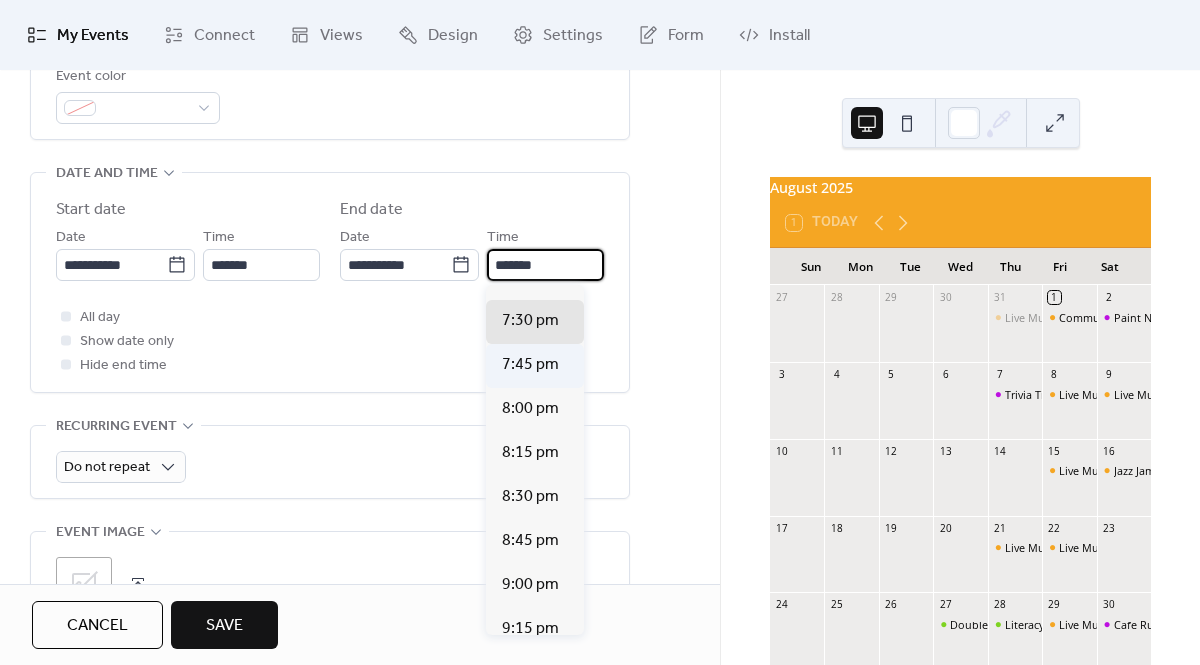 scroll, scrollTop: 122, scrollLeft: 0, axis: vertical 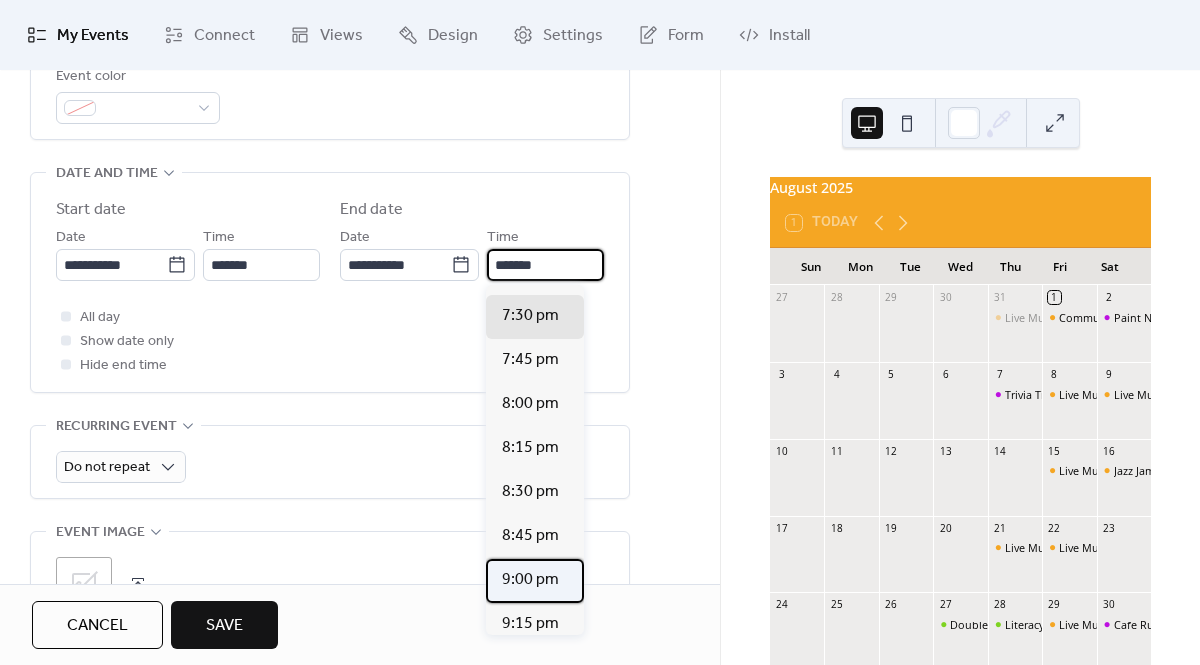 click on "9:00 pm" at bounding box center [530, 580] 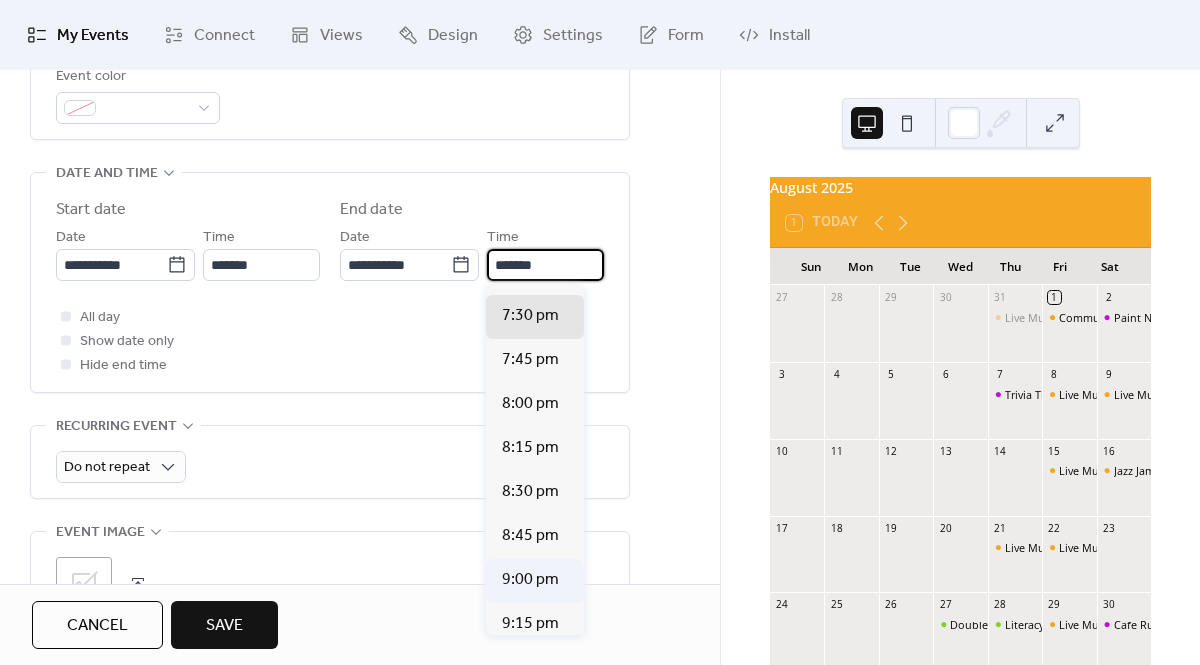 type on "*******" 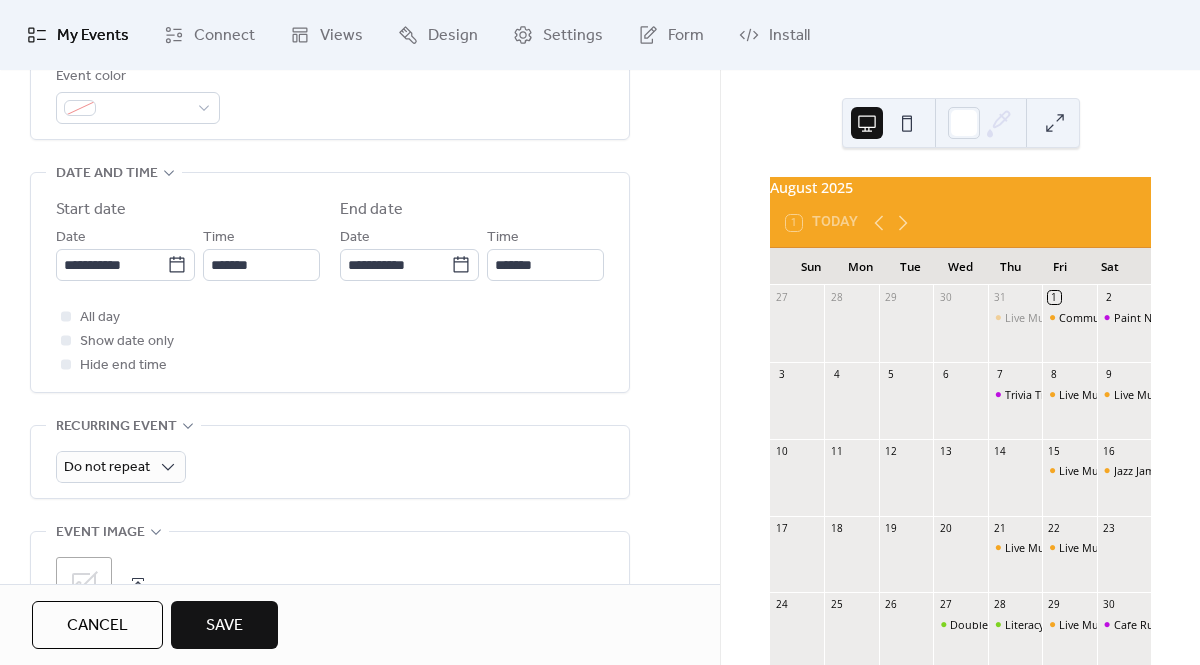 click on "**********" at bounding box center [330, 306] 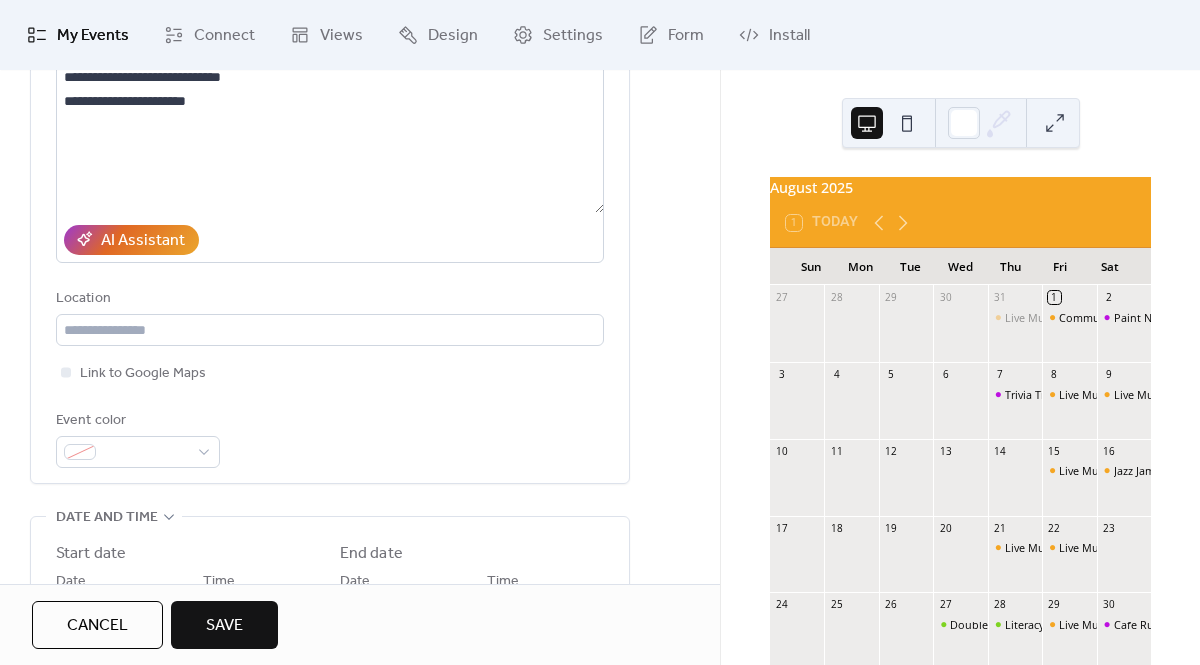 scroll, scrollTop: 245, scrollLeft: 0, axis: vertical 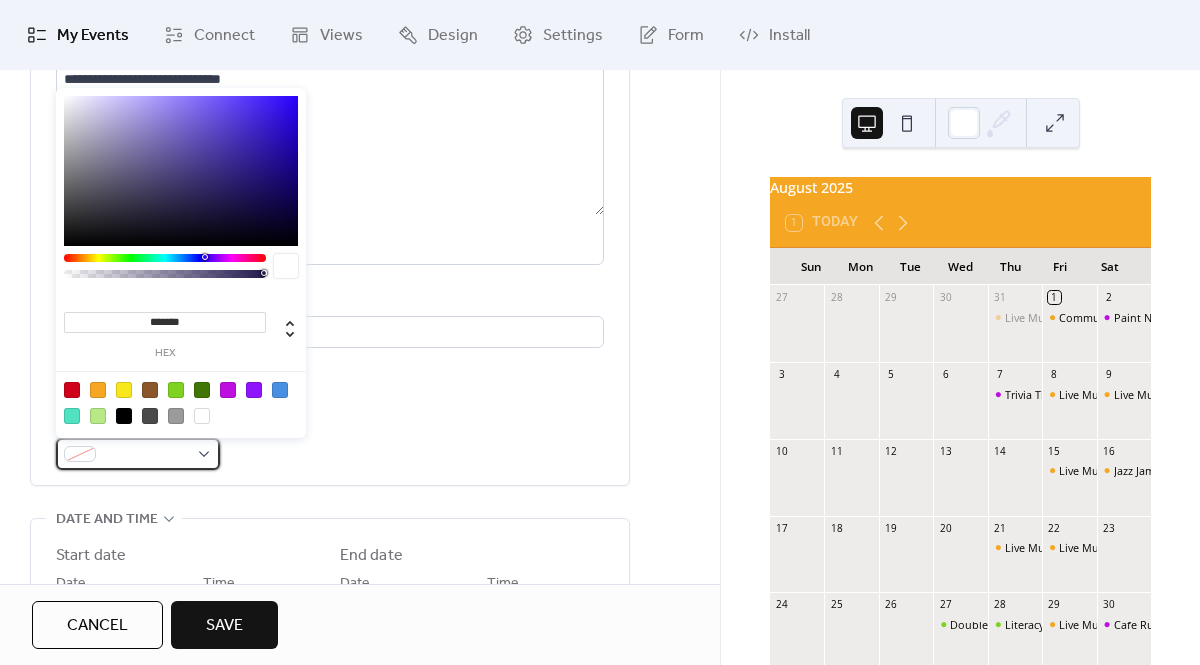 click at bounding box center [138, 454] 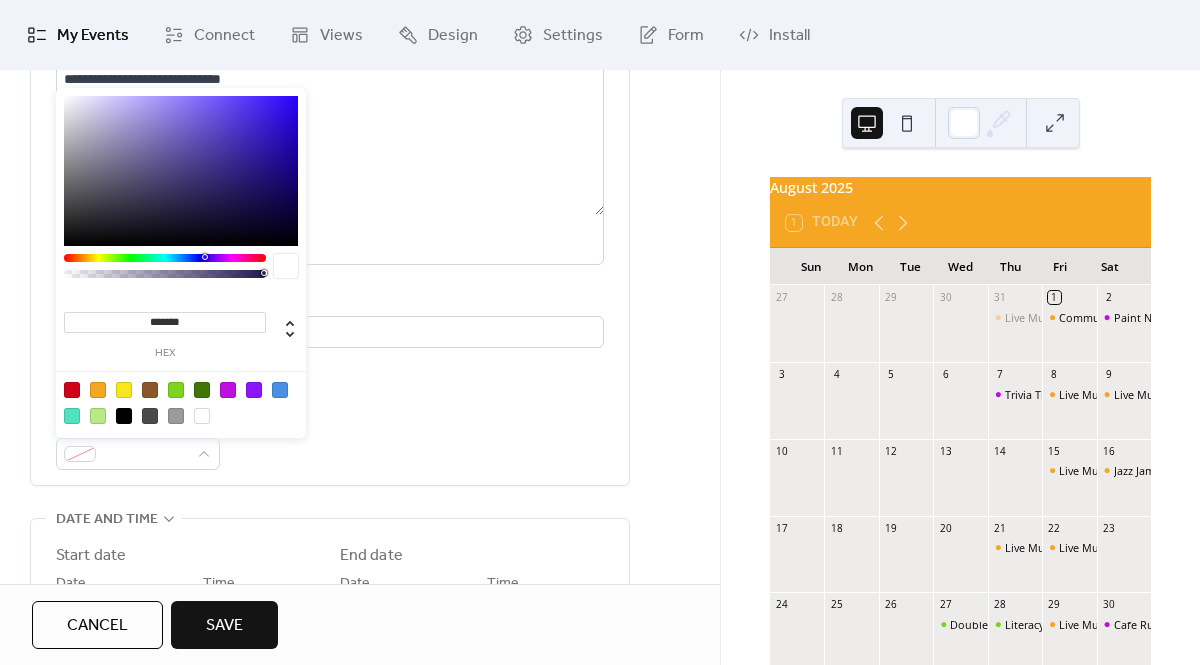 click at bounding box center [98, 390] 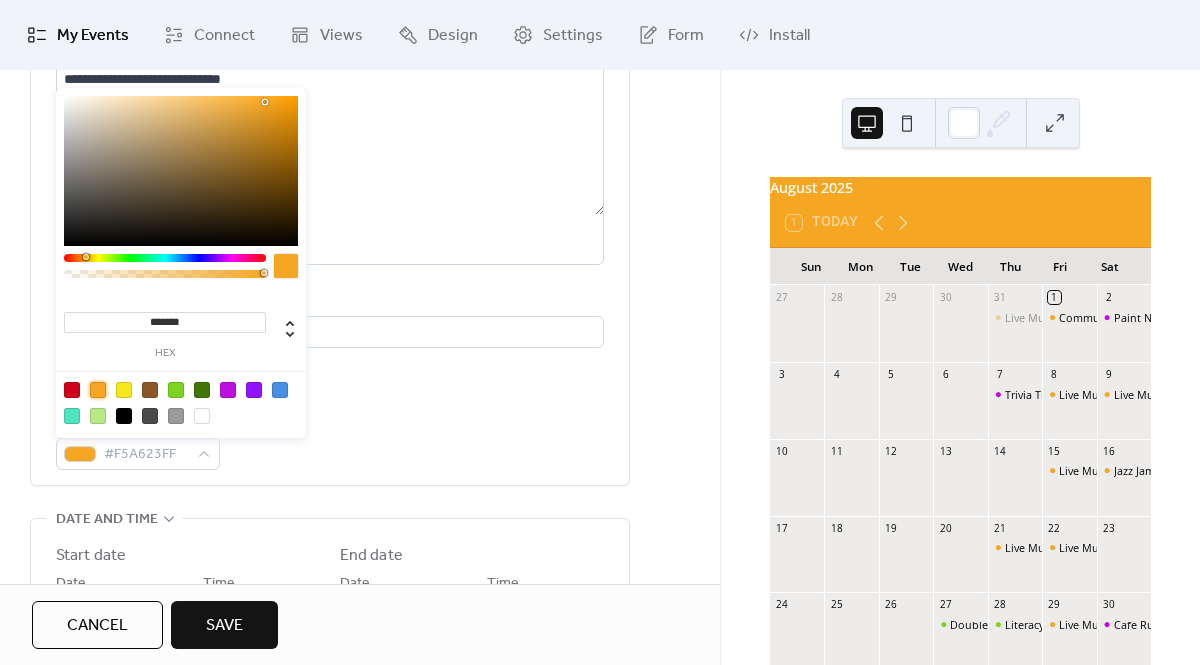 click on "**********" at bounding box center (330, 211) 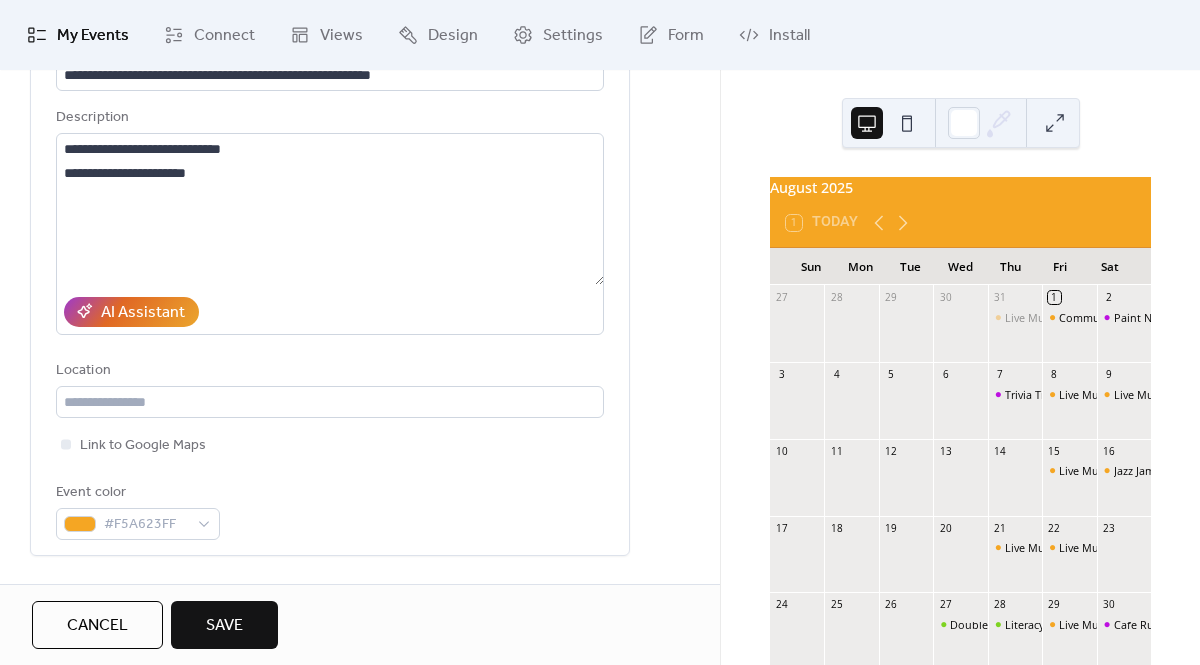 scroll, scrollTop: 172, scrollLeft: 0, axis: vertical 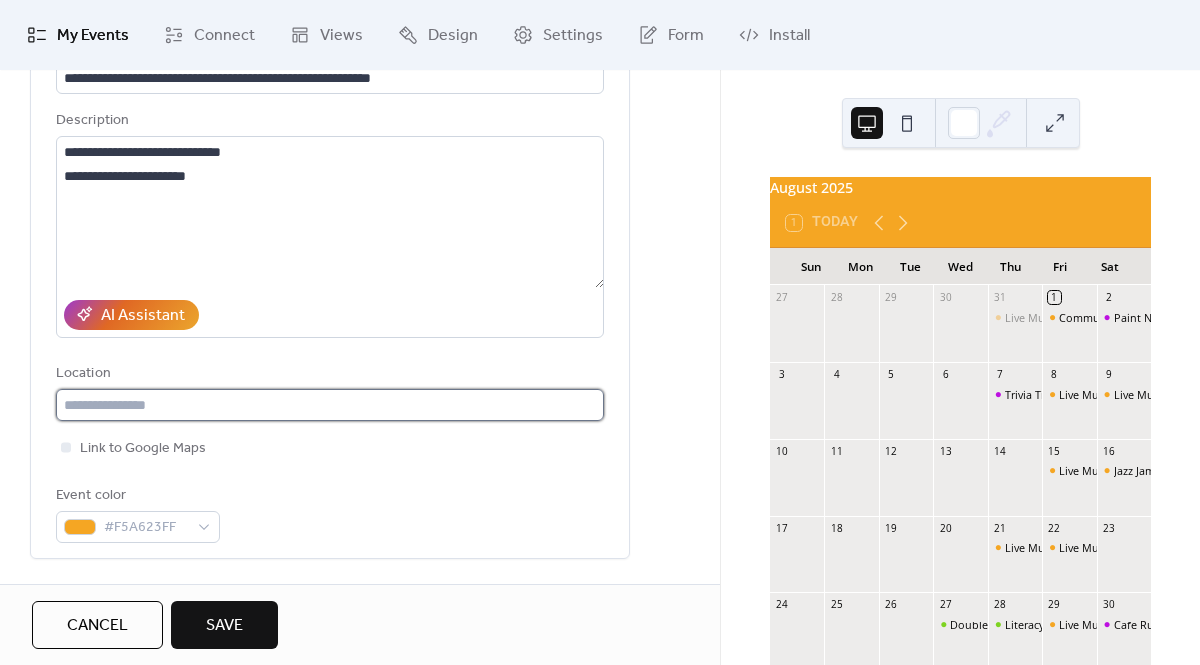 click at bounding box center (330, 405) 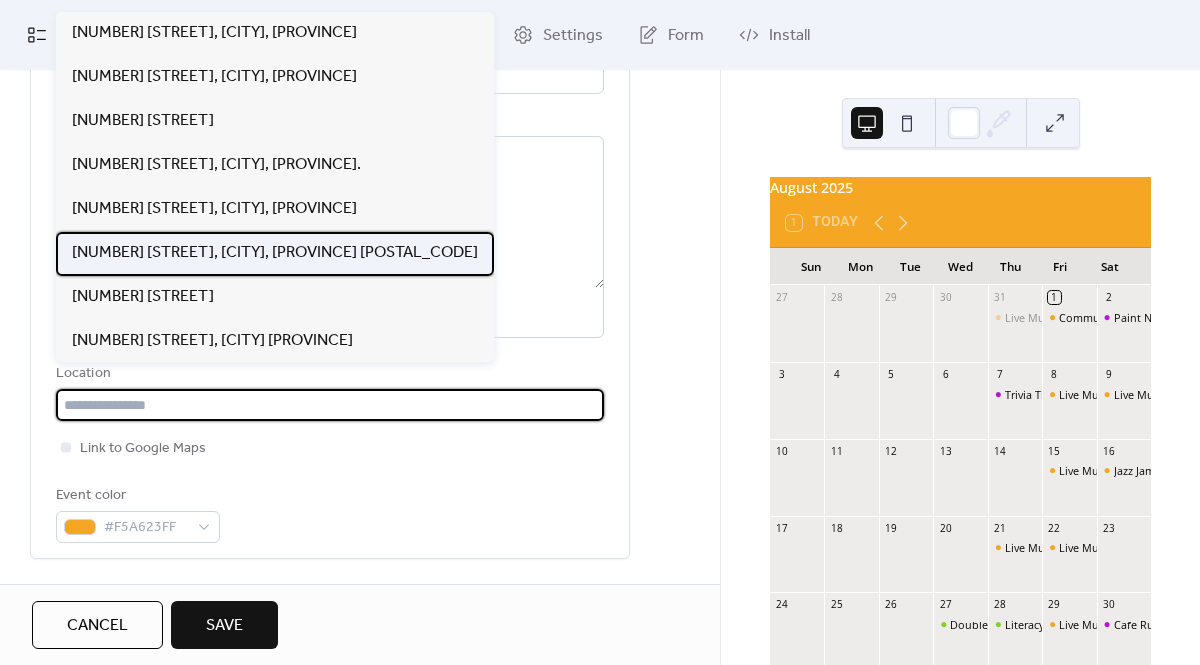 click on "[NUMBER] [STREET], [CITY], [PROVINCE] [POSTAL_CODE]" at bounding box center (275, 253) 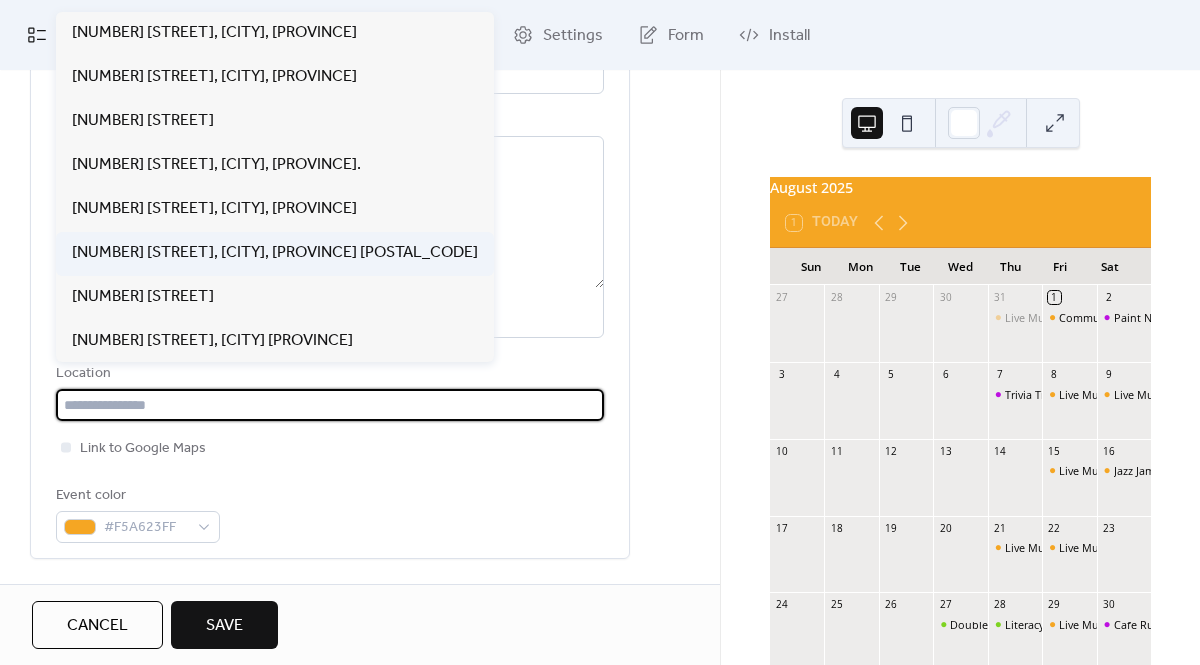 type on "**********" 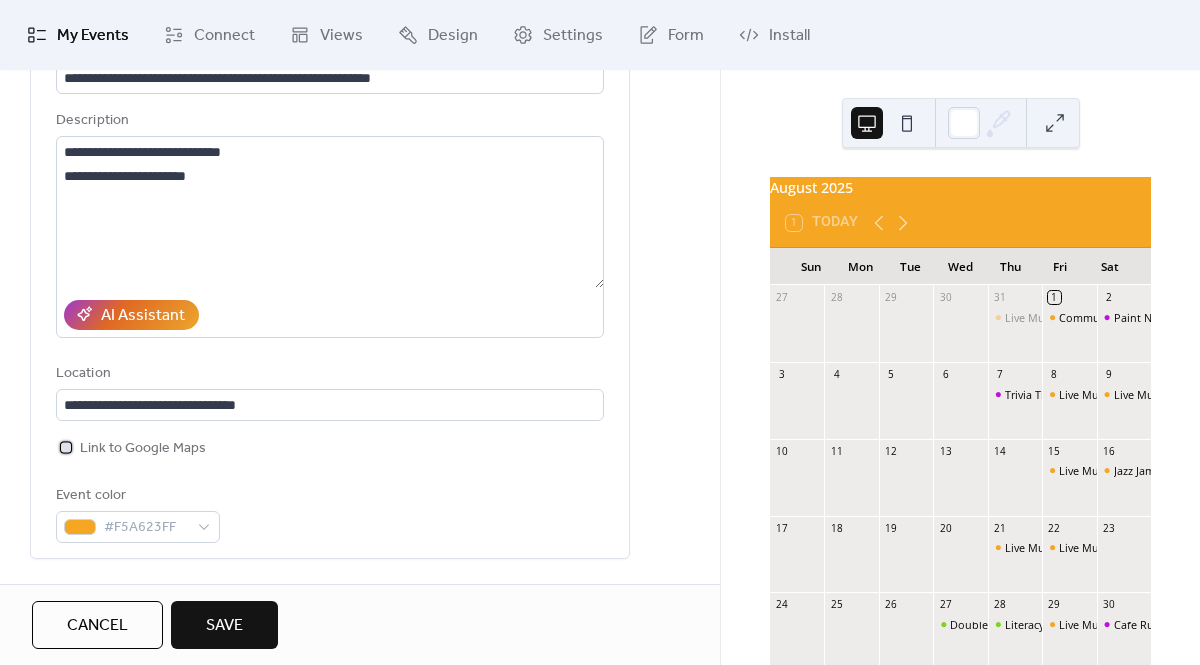 click at bounding box center (66, 447) 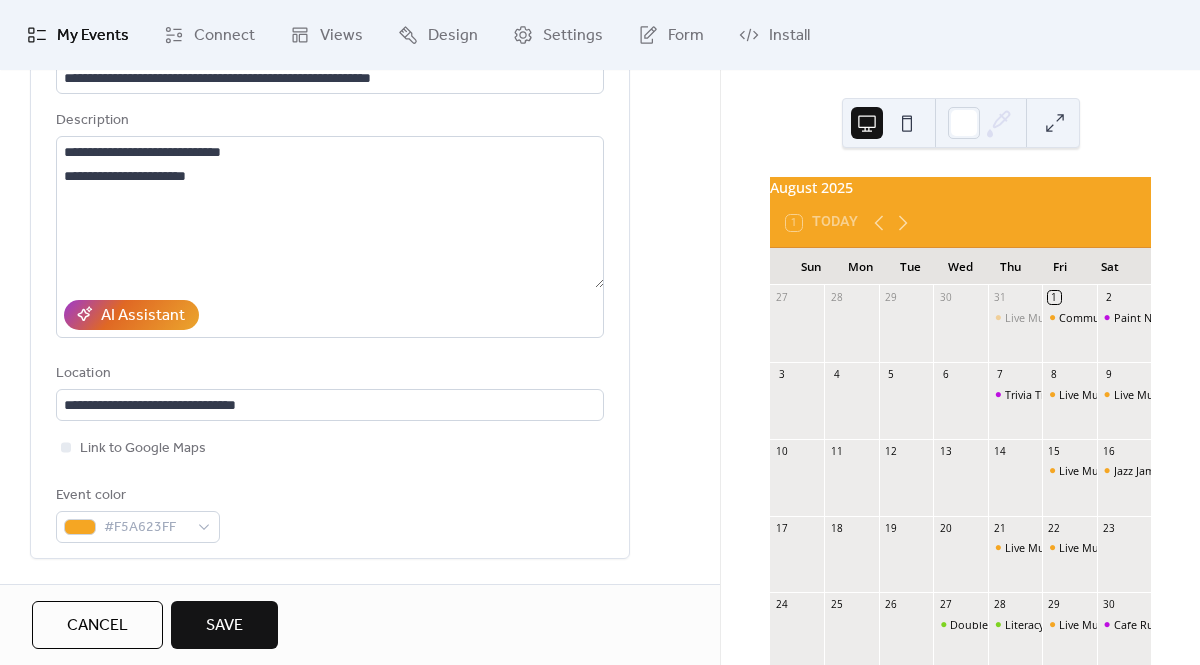 click on "**********" at bounding box center [360, 736] 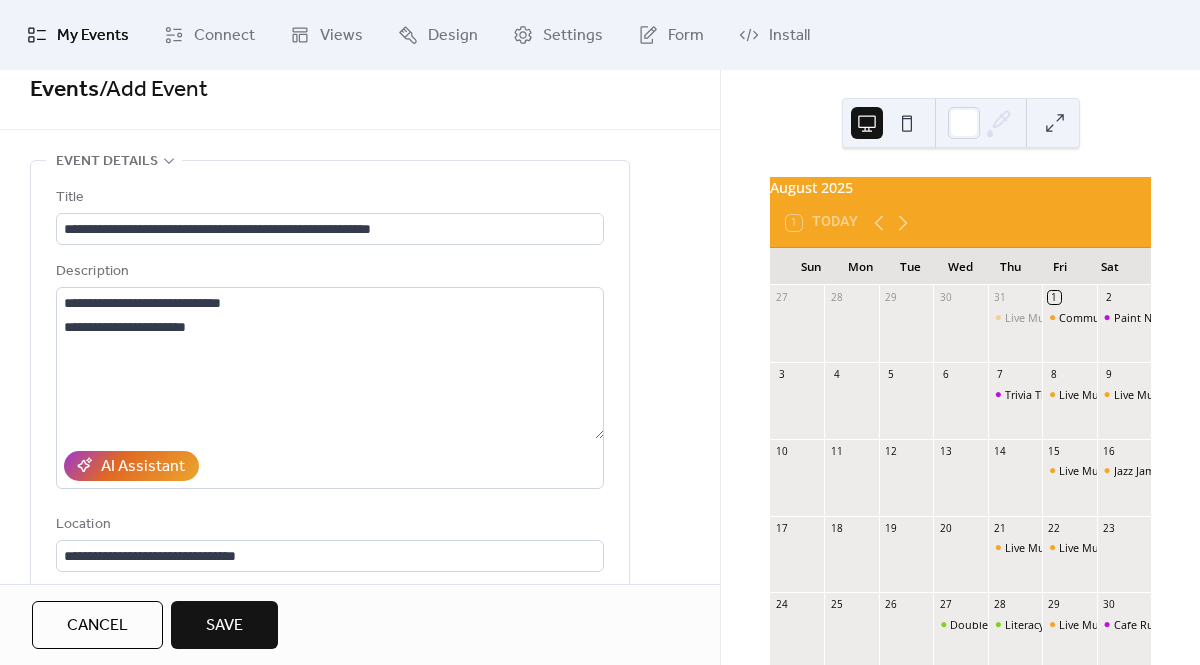 scroll, scrollTop: 0, scrollLeft: 0, axis: both 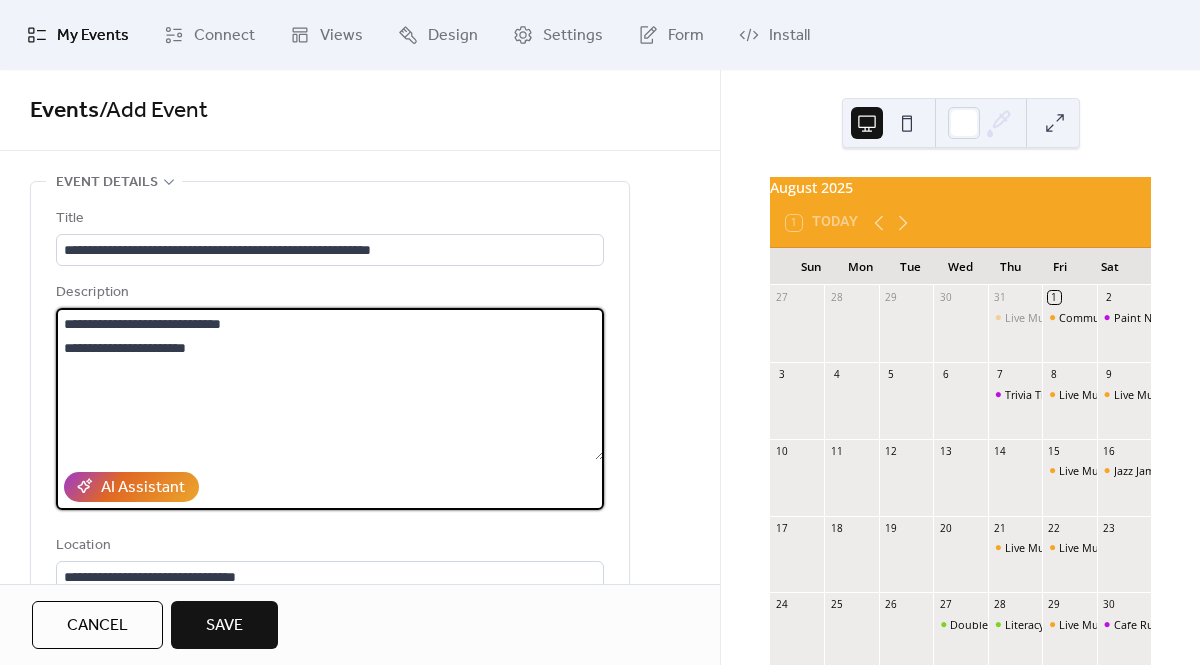 click on "**********" at bounding box center (330, 384) 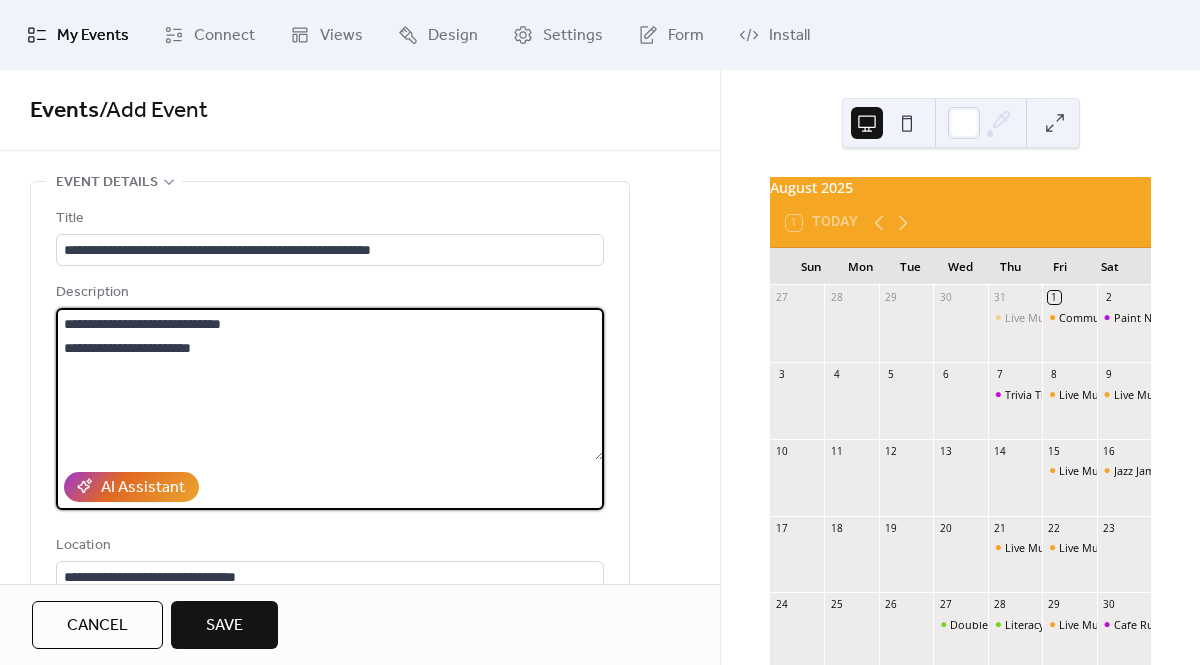 paste on "**********" 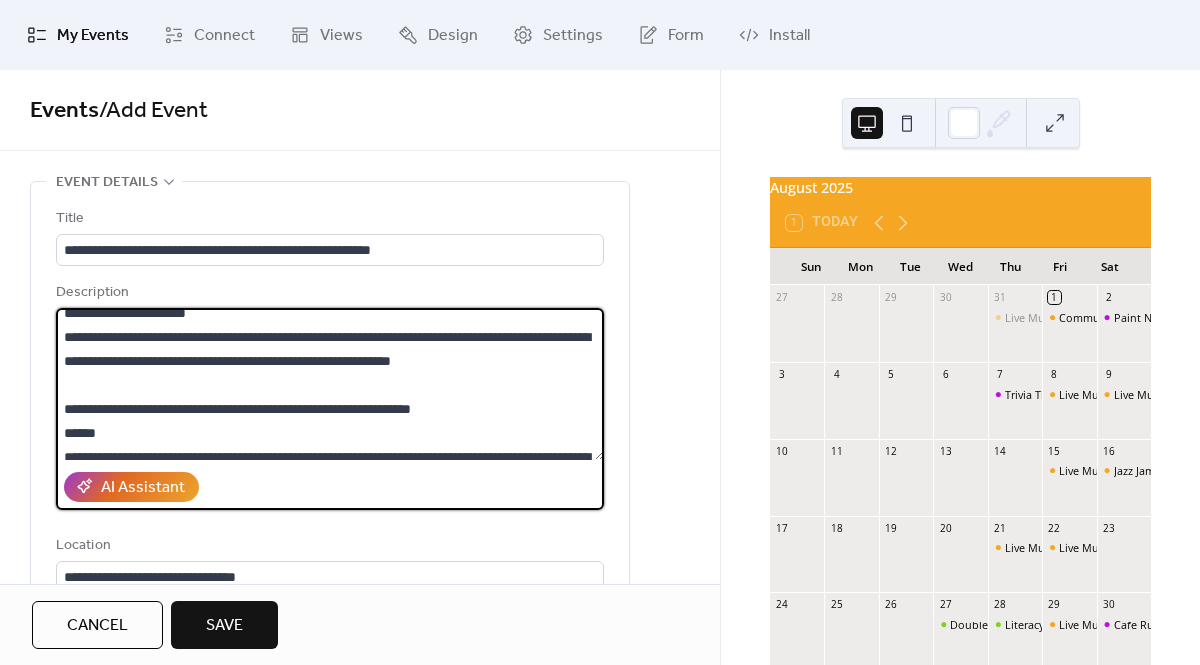 scroll, scrollTop: 33, scrollLeft: 0, axis: vertical 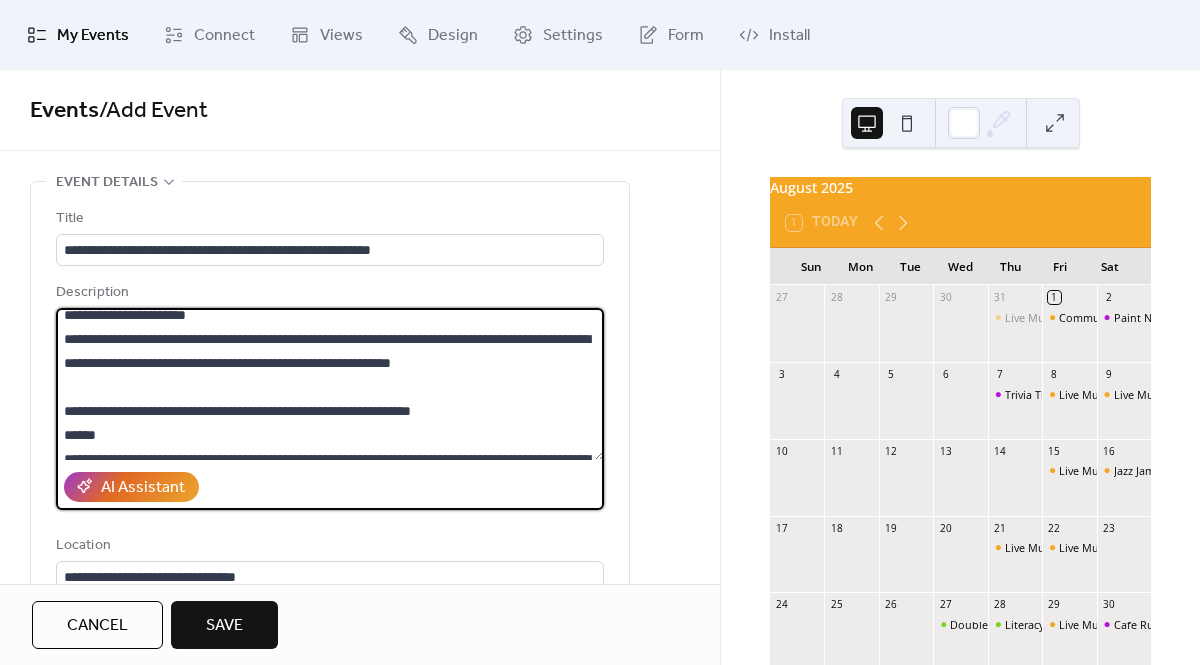 drag, startPoint x: 127, startPoint y: 433, endPoint x: 59, endPoint y: 407, distance: 72.8011 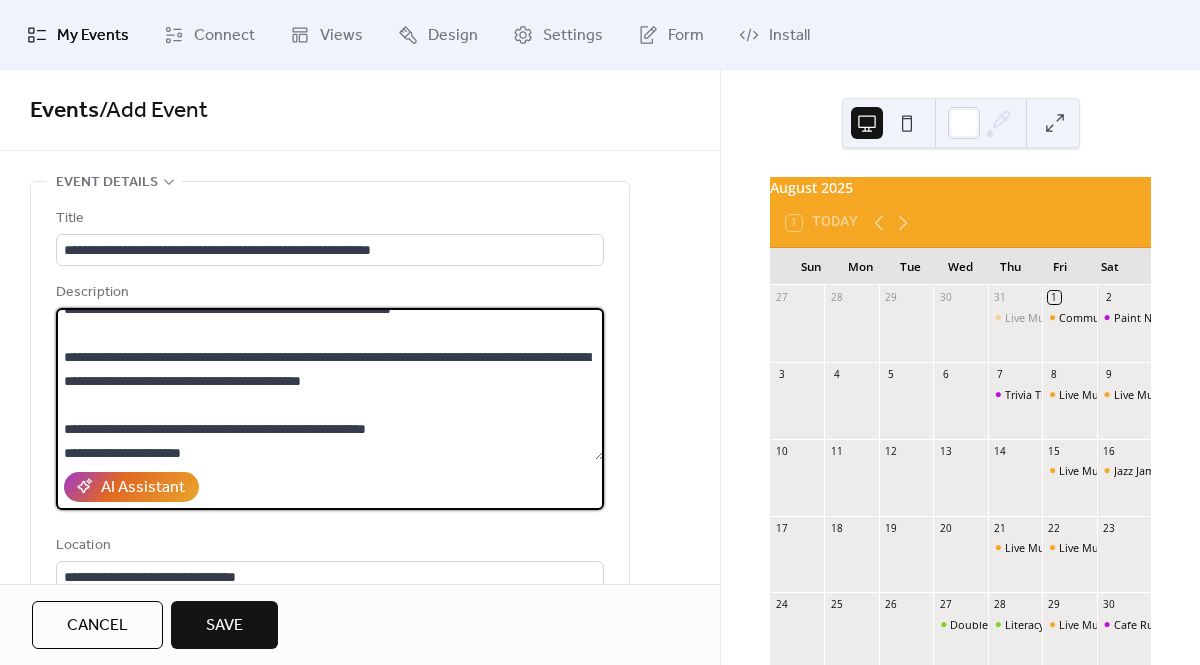 scroll, scrollTop: 96, scrollLeft: 0, axis: vertical 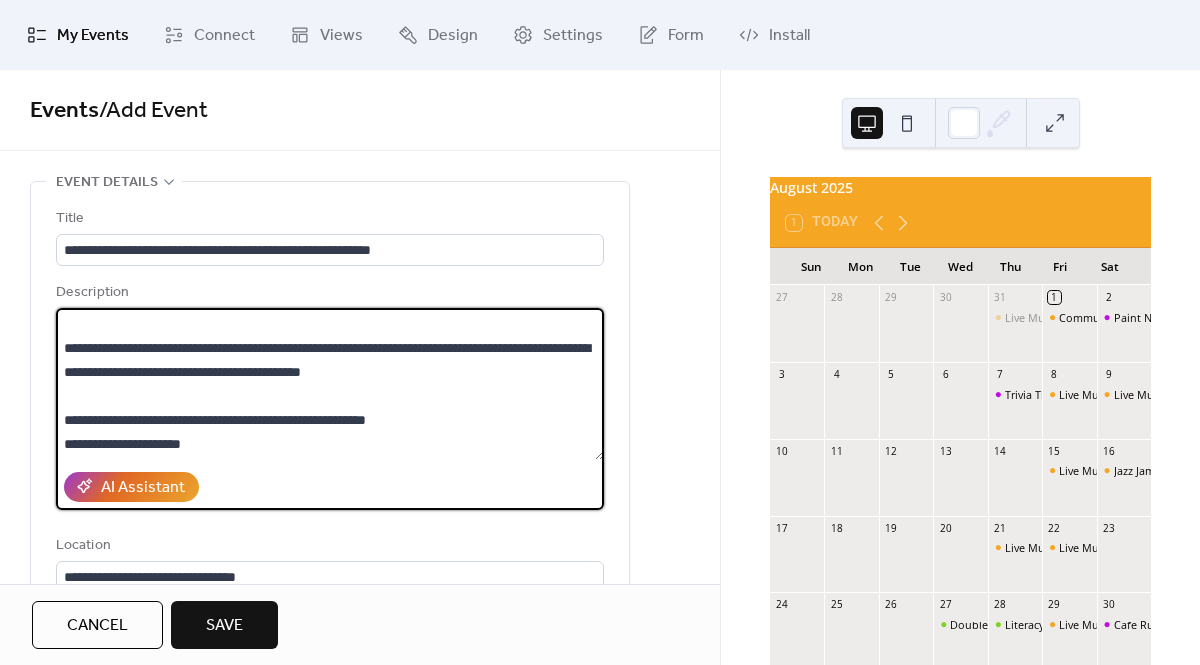 drag, startPoint x: 452, startPoint y: 421, endPoint x: 58, endPoint y: 418, distance: 394.0114 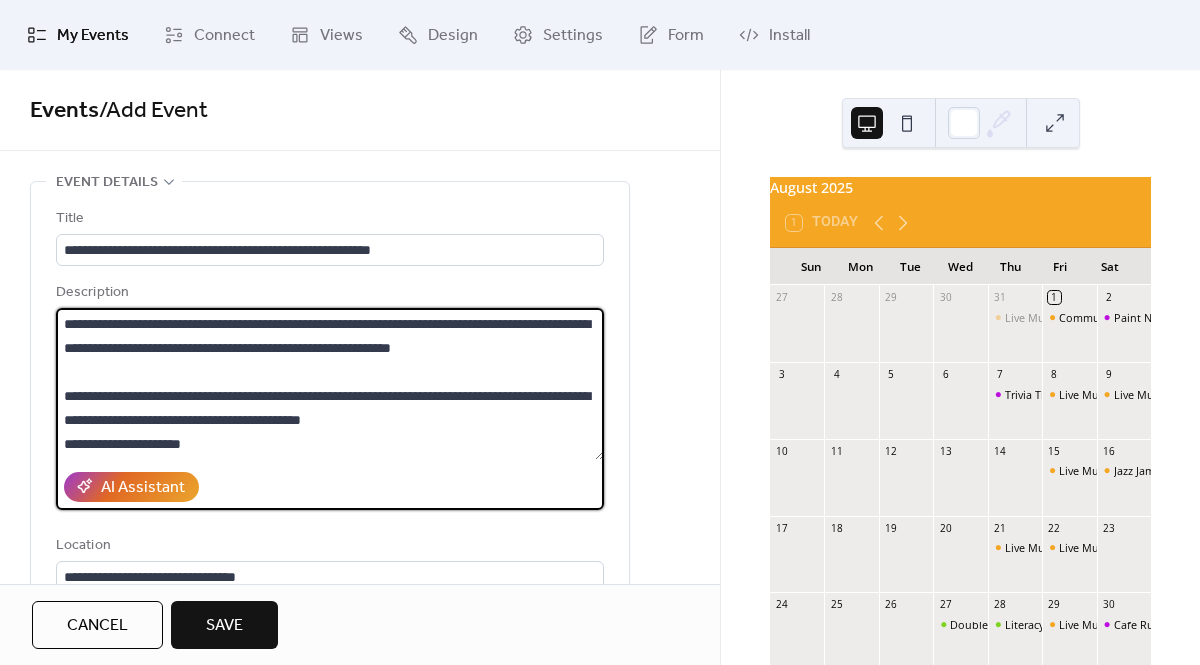 scroll, scrollTop: 48, scrollLeft: 0, axis: vertical 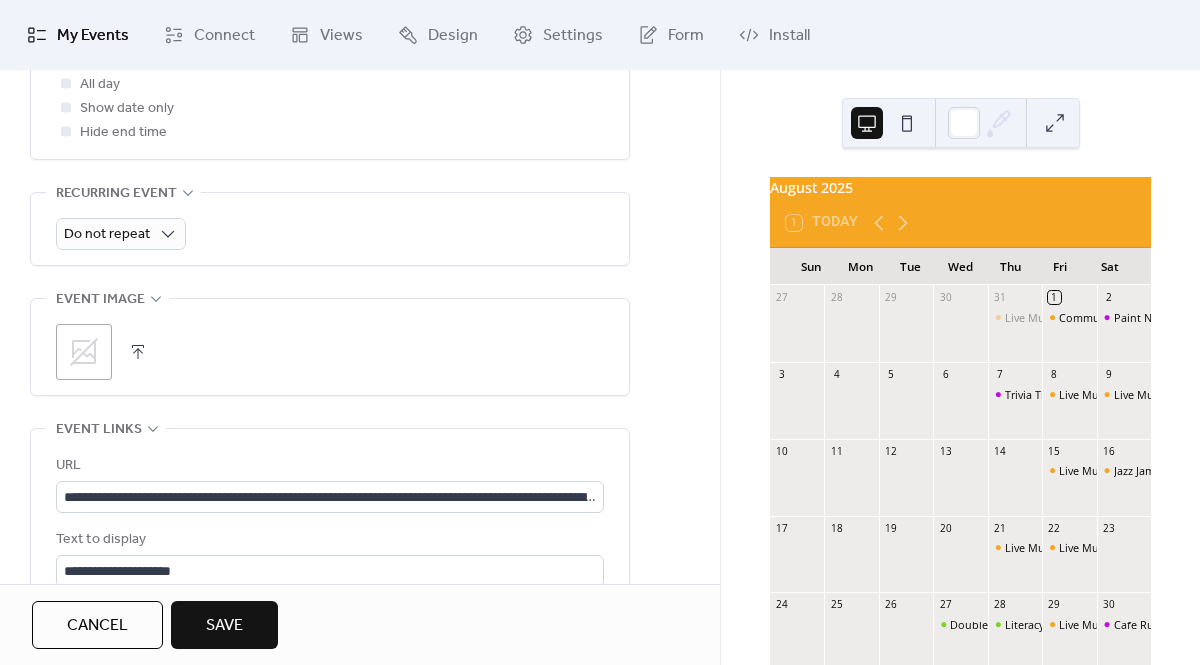 type on "**********" 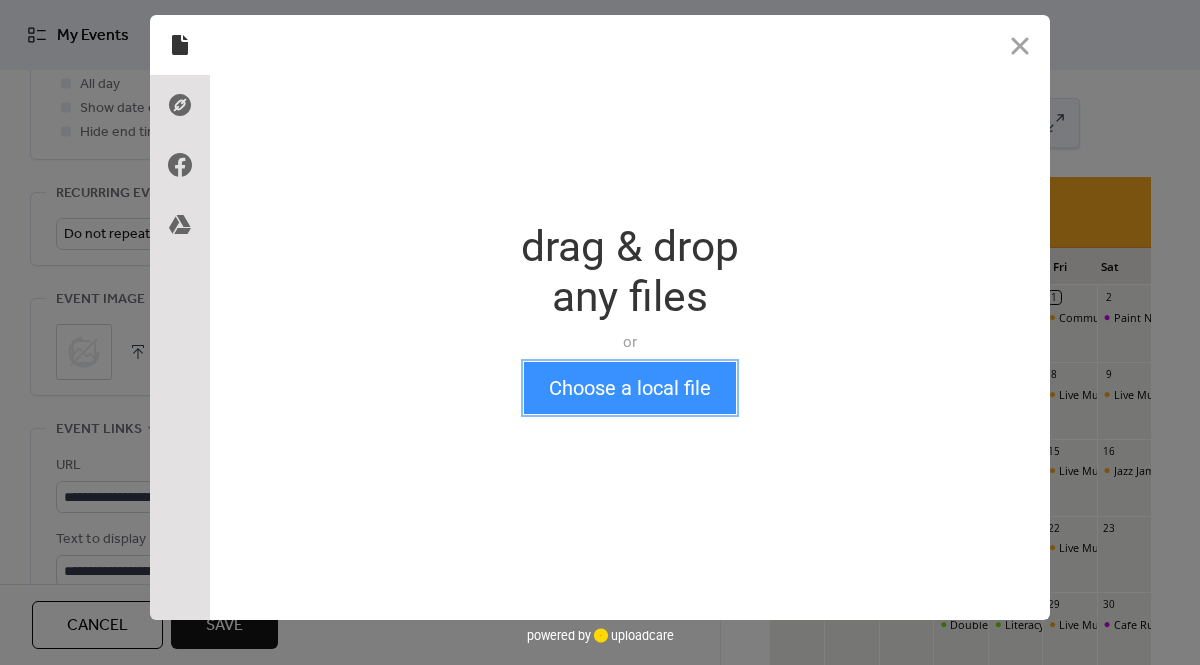 click on "Choose a local file" at bounding box center [630, 388] 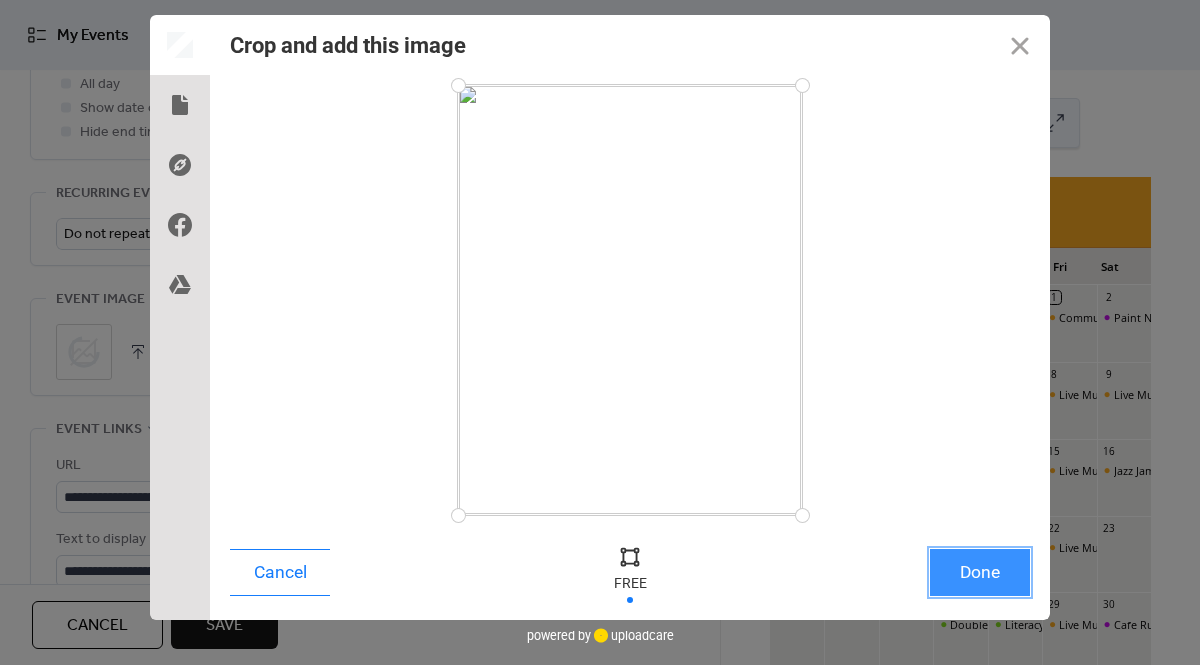 click on "Done" at bounding box center (980, 572) 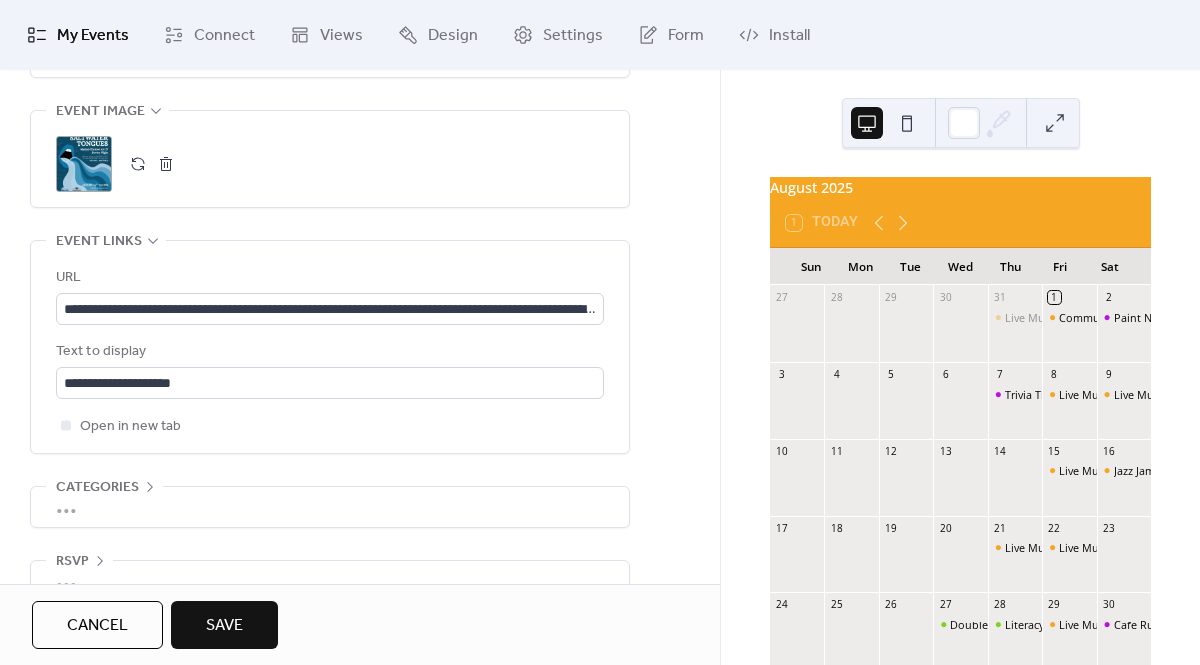 scroll, scrollTop: 1054, scrollLeft: 0, axis: vertical 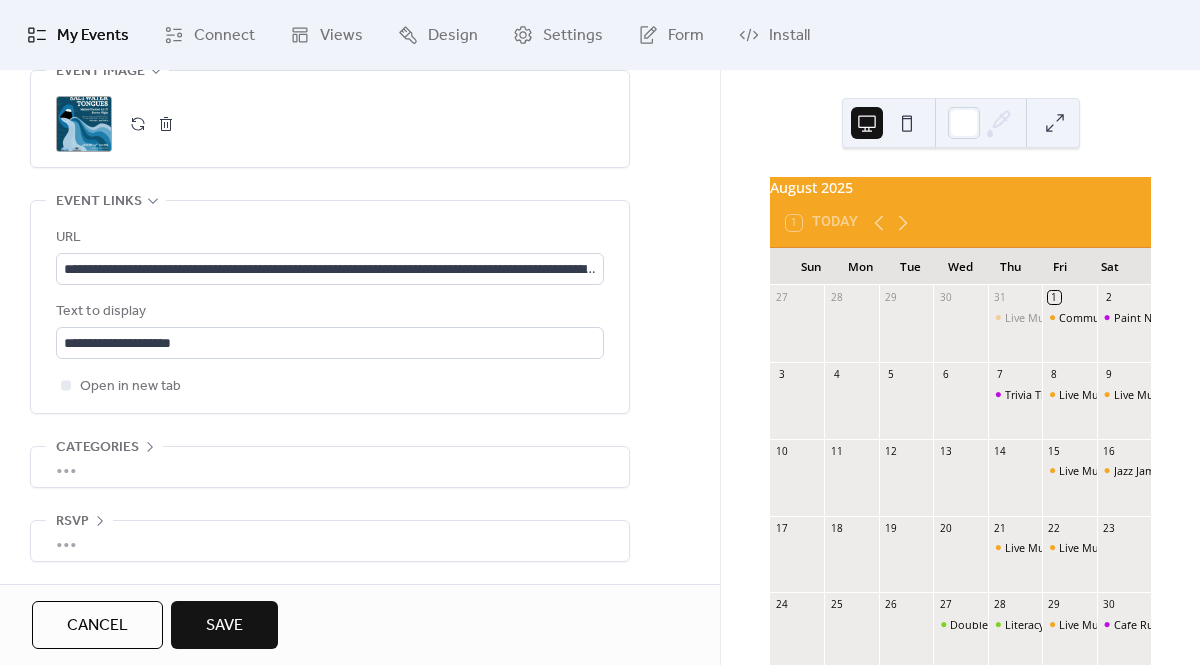click on "Save" at bounding box center [224, 626] 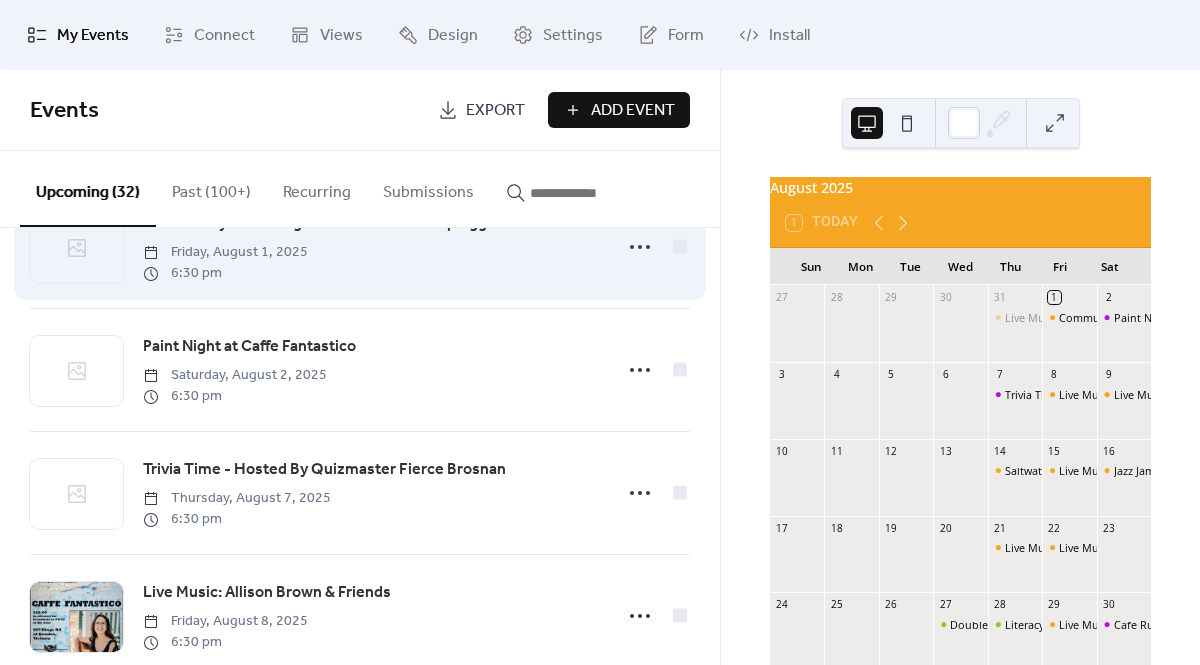 scroll, scrollTop: 113, scrollLeft: 0, axis: vertical 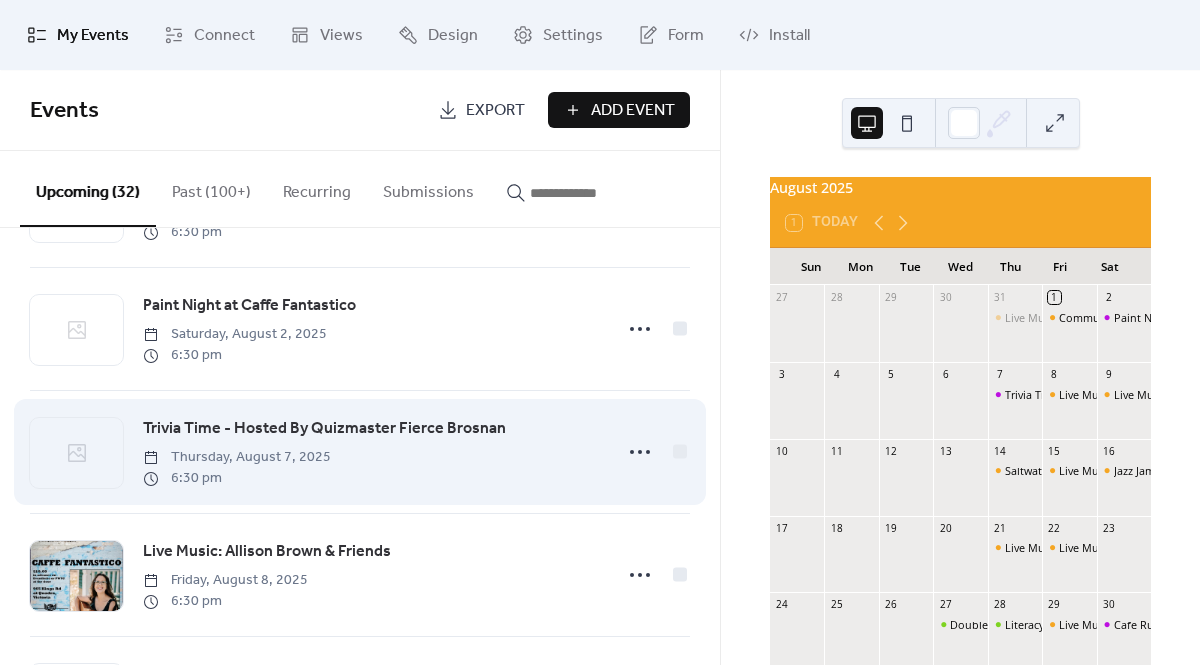 click on "Trivia Time - Hosted By Quizmaster Fierce Brosnan" at bounding box center [324, 429] 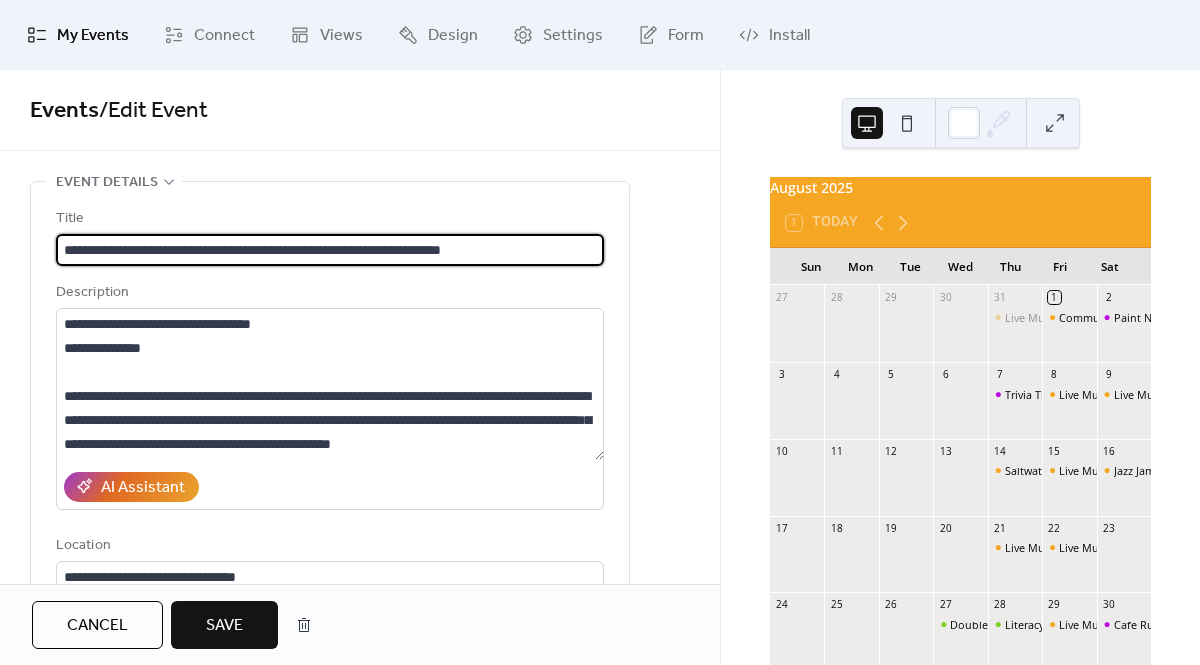 type on "**********" 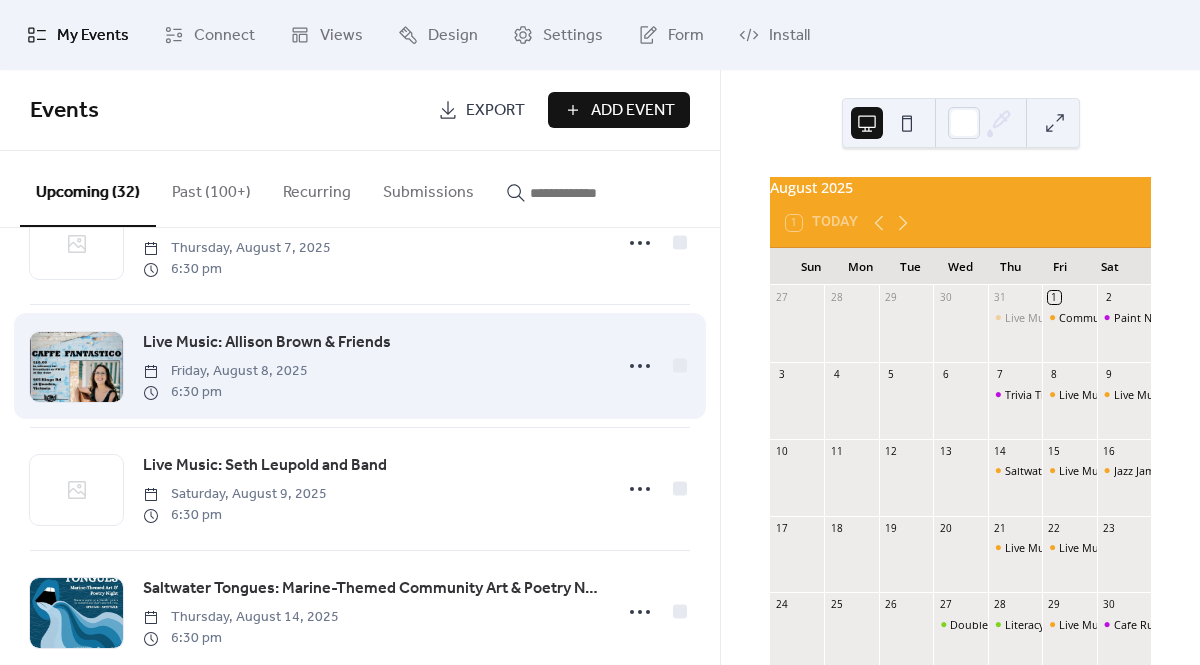 scroll, scrollTop: 324, scrollLeft: 0, axis: vertical 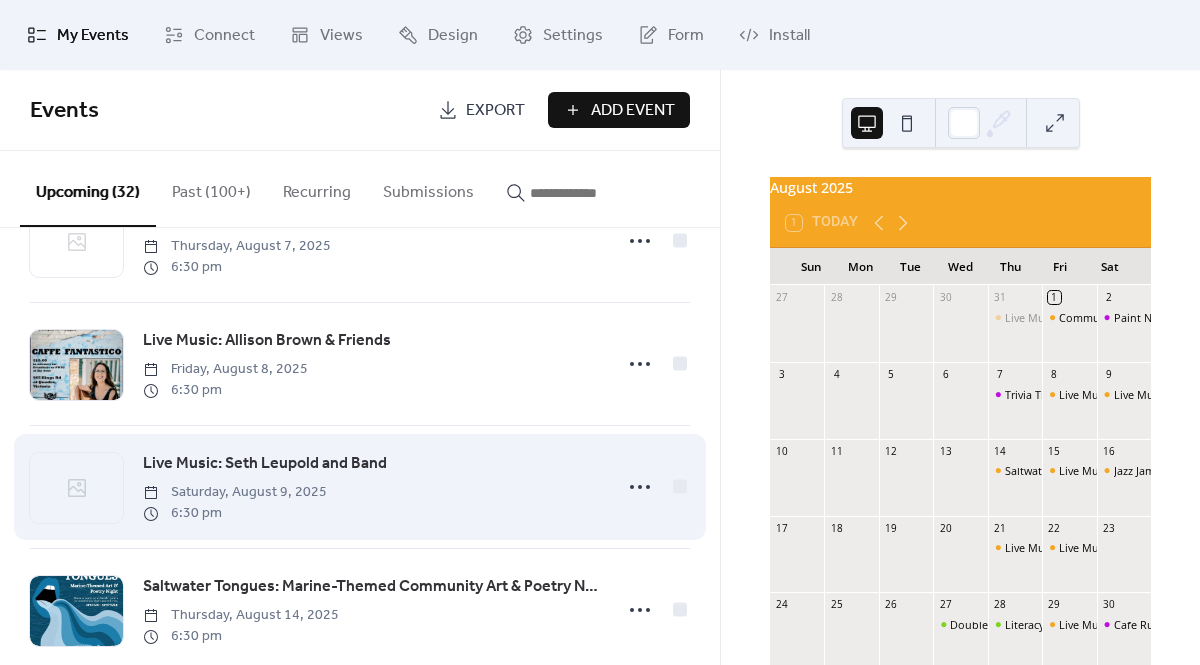 click on "Live Music: Seth Leupold and Band" at bounding box center (265, 464) 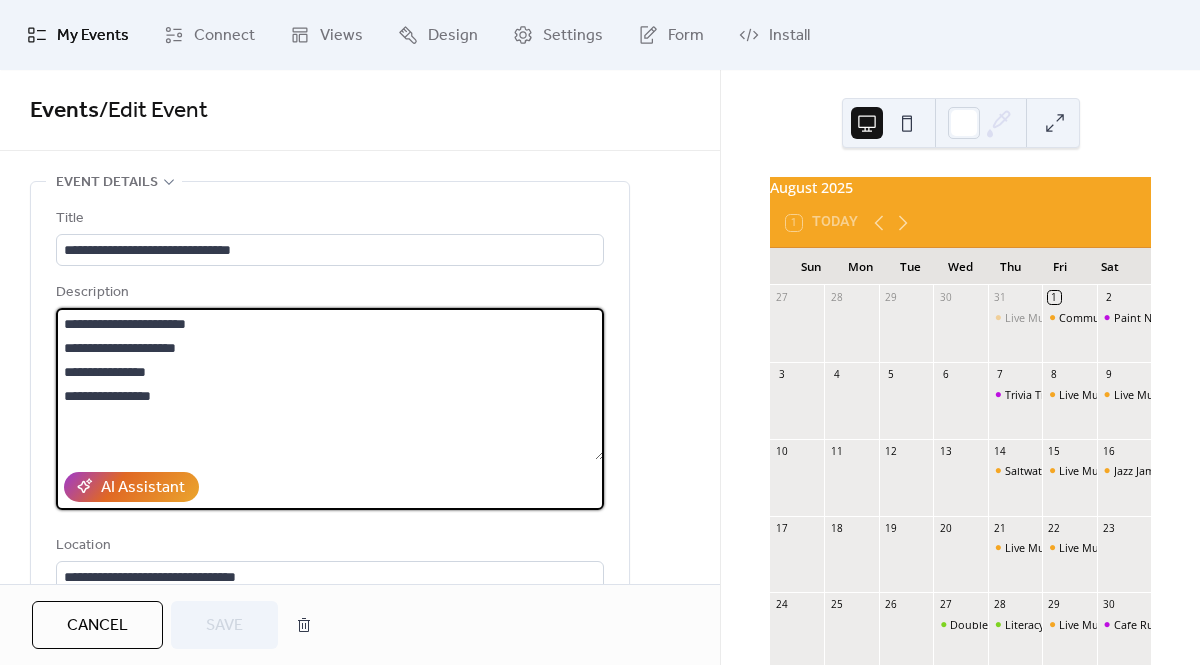 click on "**********" at bounding box center [330, 384] 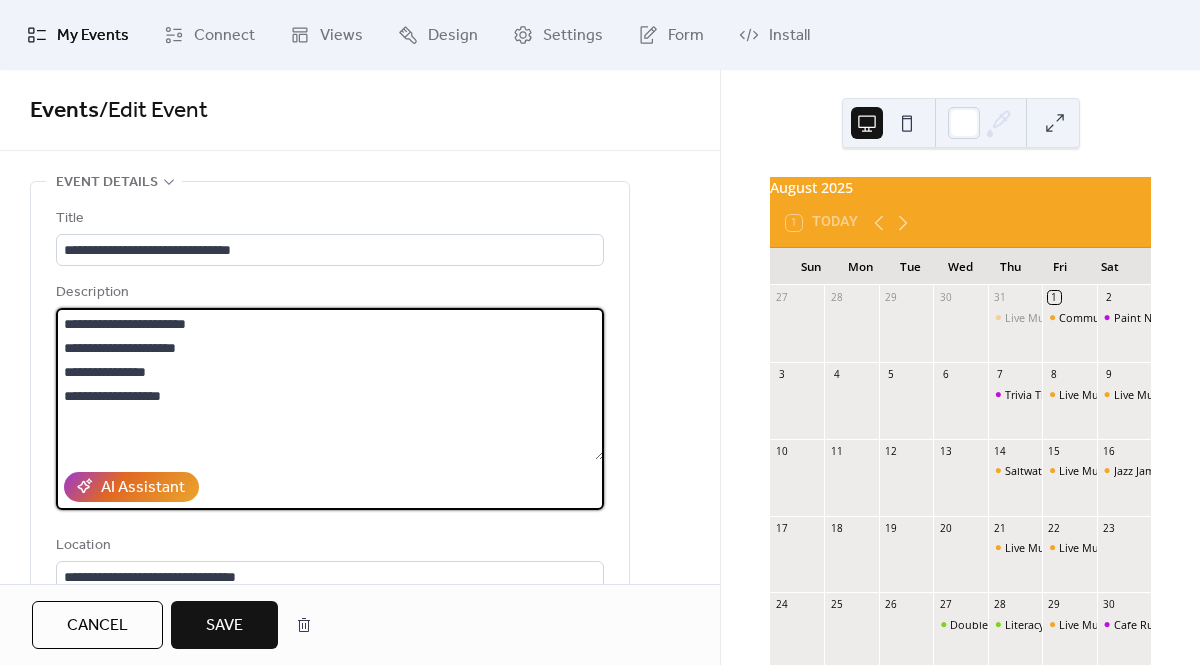 paste on "**********" 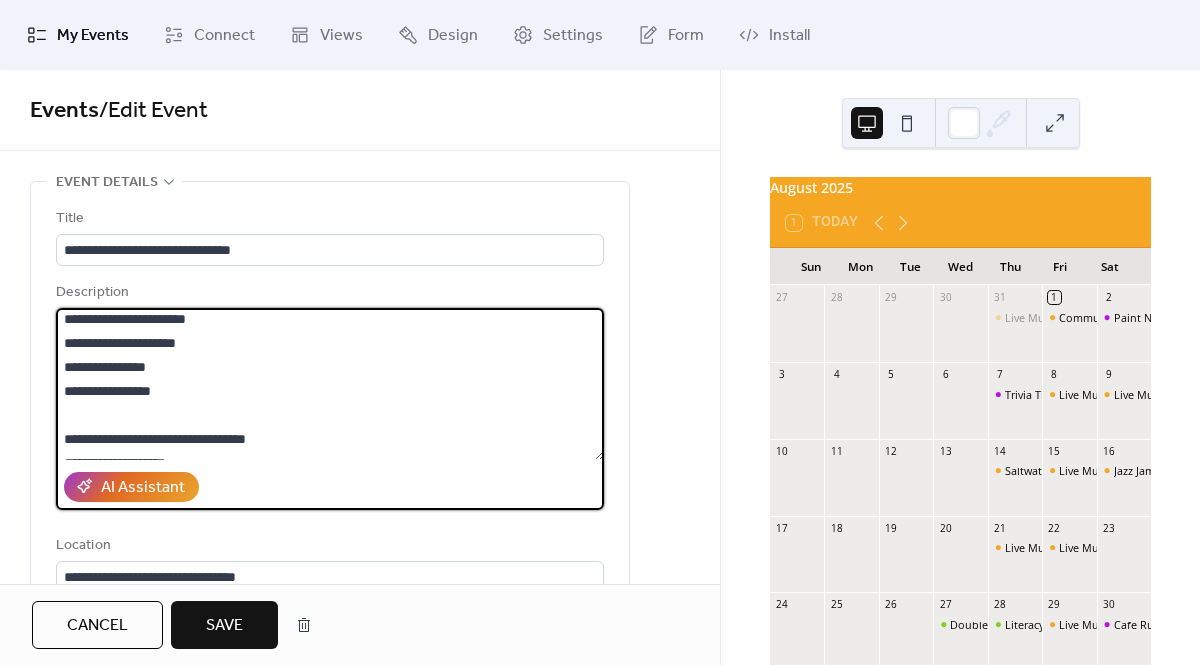 scroll, scrollTop: 0, scrollLeft: 0, axis: both 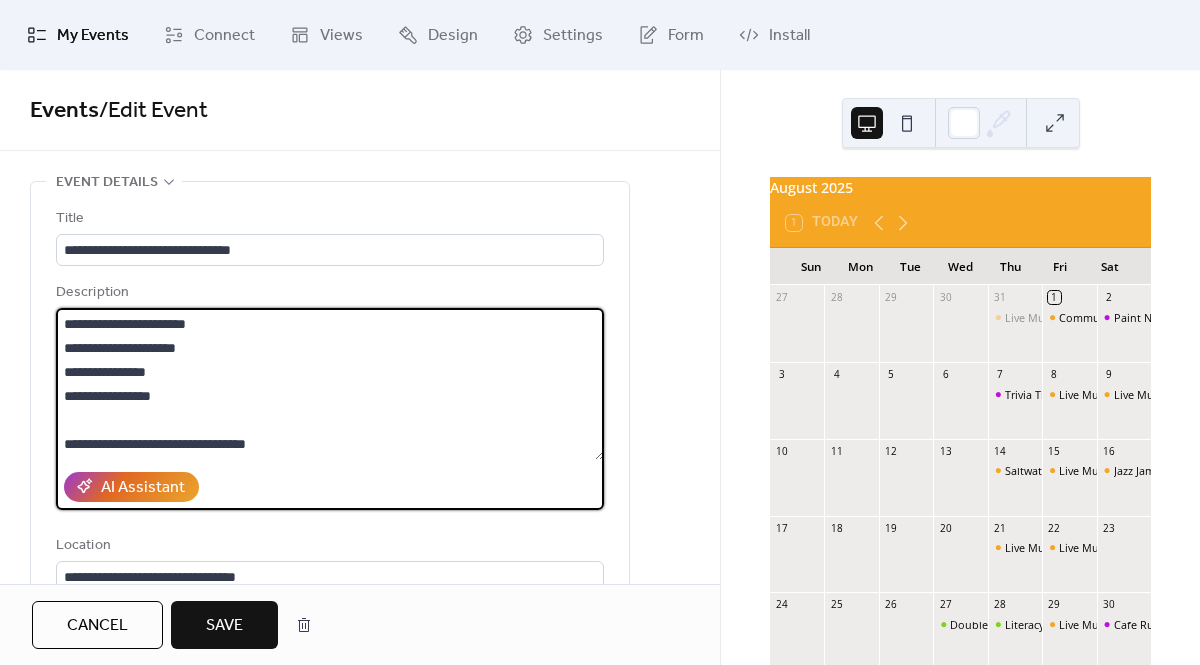 drag, startPoint x: 306, startPoint y: 441, endPoint x: 61, endPoint y: 439, distance: 245.00816 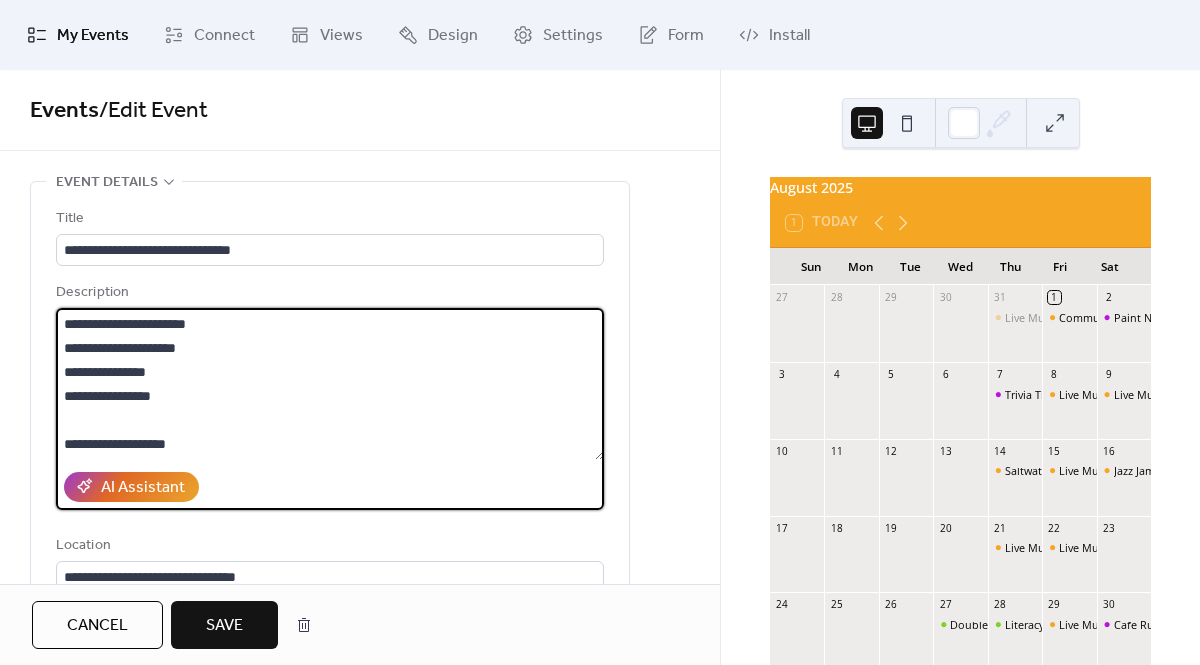scroll, scrollTop: 21, scrollLeft: 0, axis: vertical 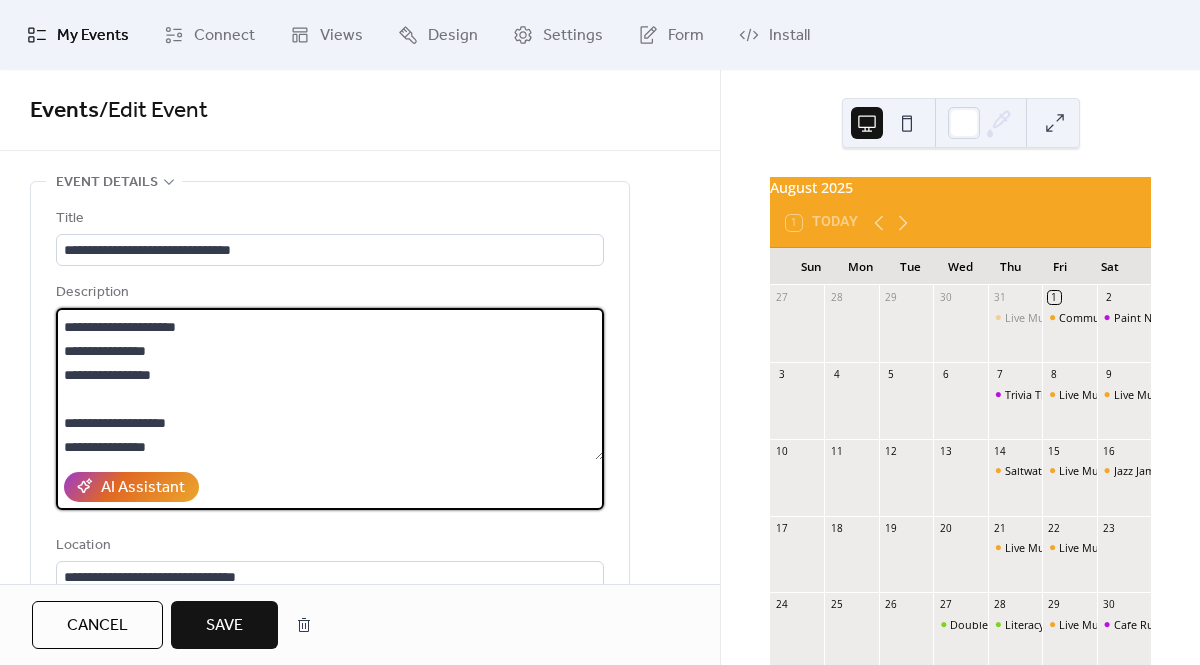 drag, startPoint x: 208, startPoint y: 422, endPoint x: 116, endPoint y: 422, distance: 92 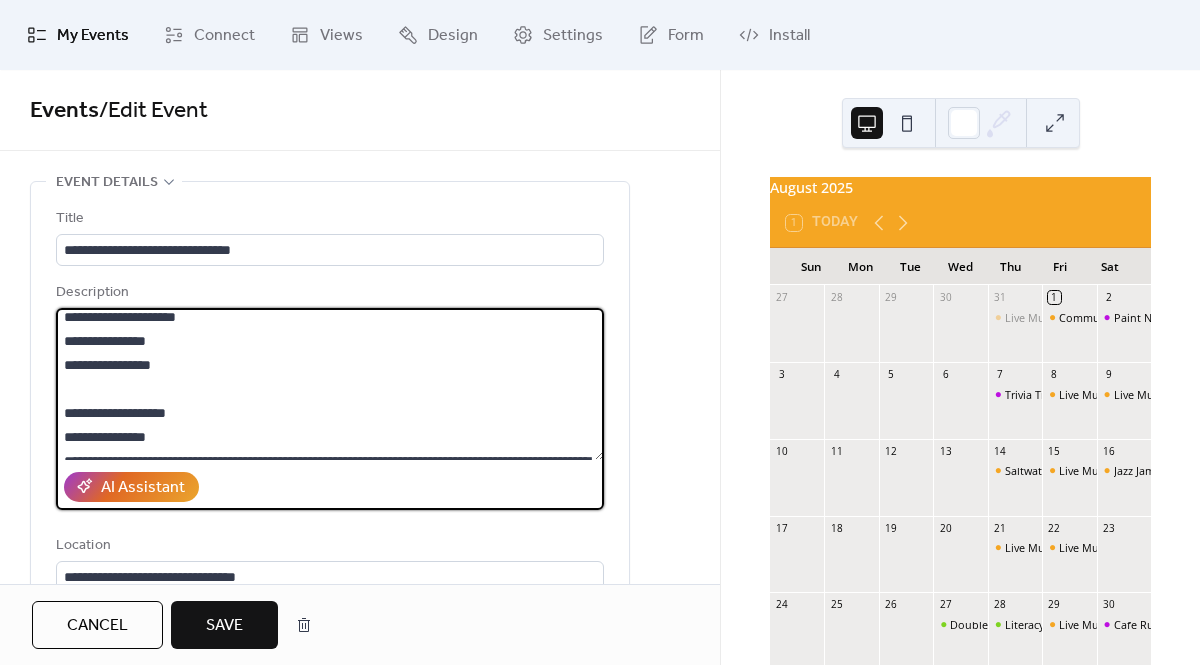 drag, startPoint x: 178, startPoint y: 451, endPoint x: 54, endPoint y: 407, distance: 131.57507 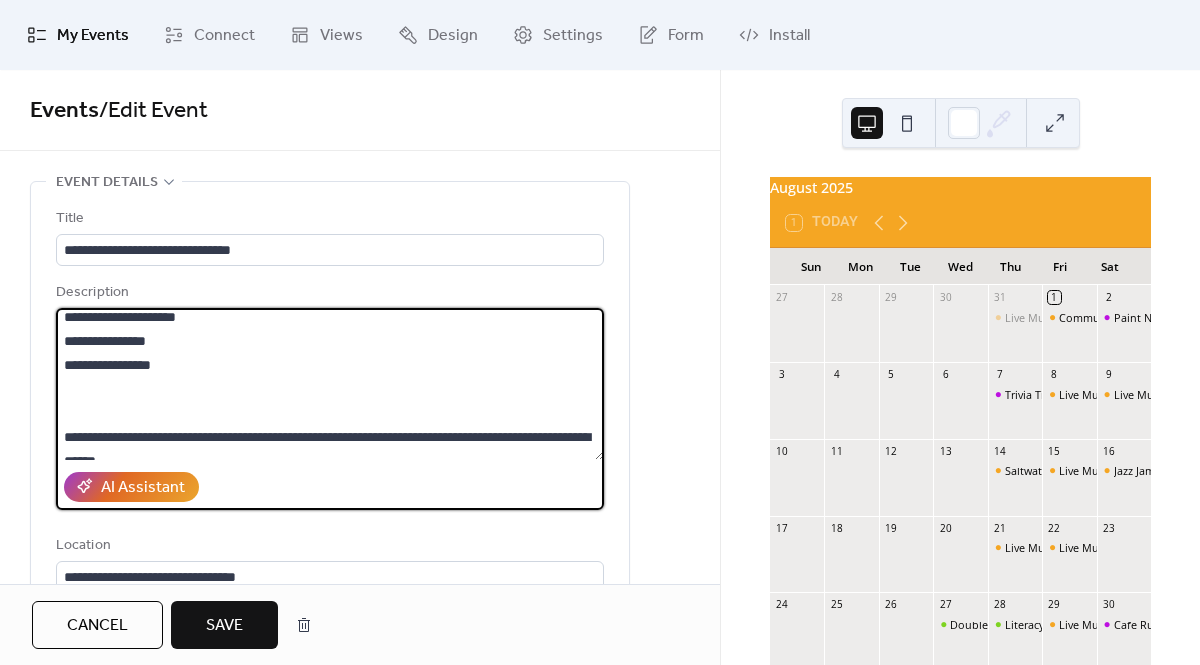 click on "**********" at bounding box center (330, 384) 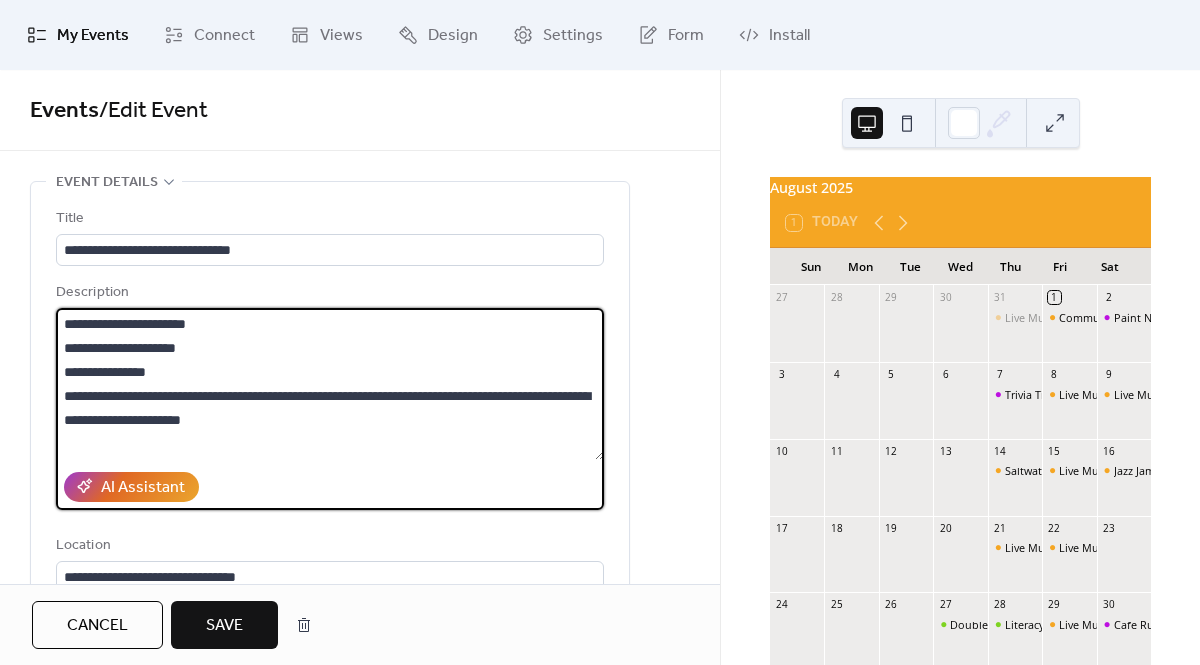 scroll, scrollTop: 0, scrollLeft: 0, axis: both 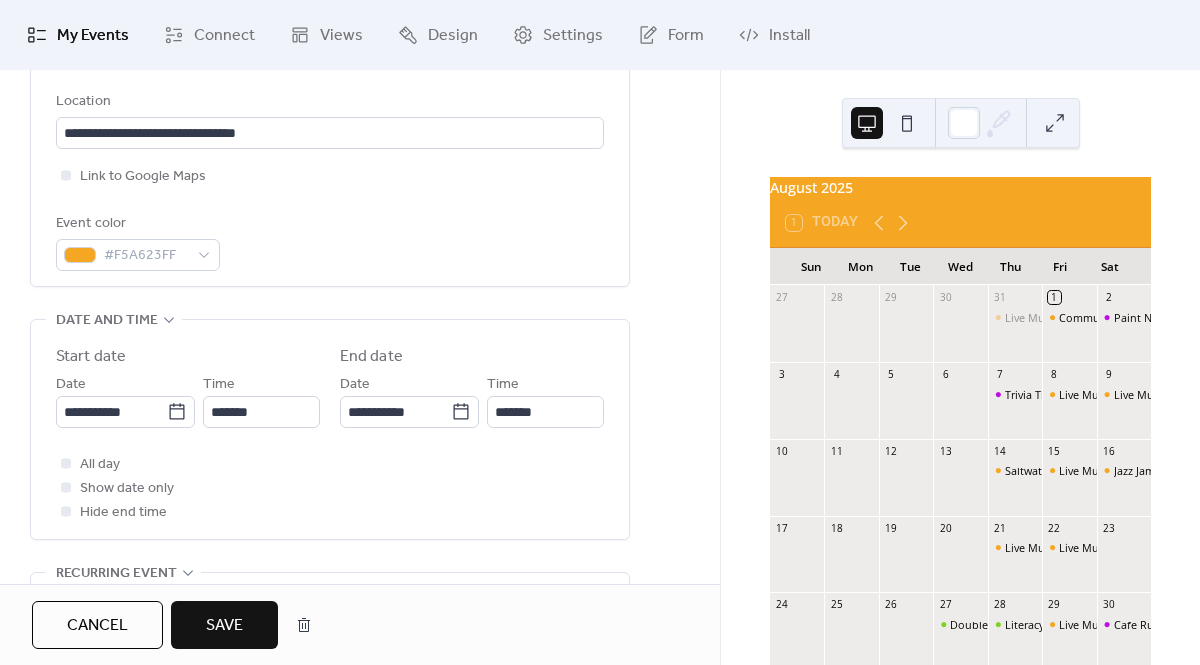type on "**********" 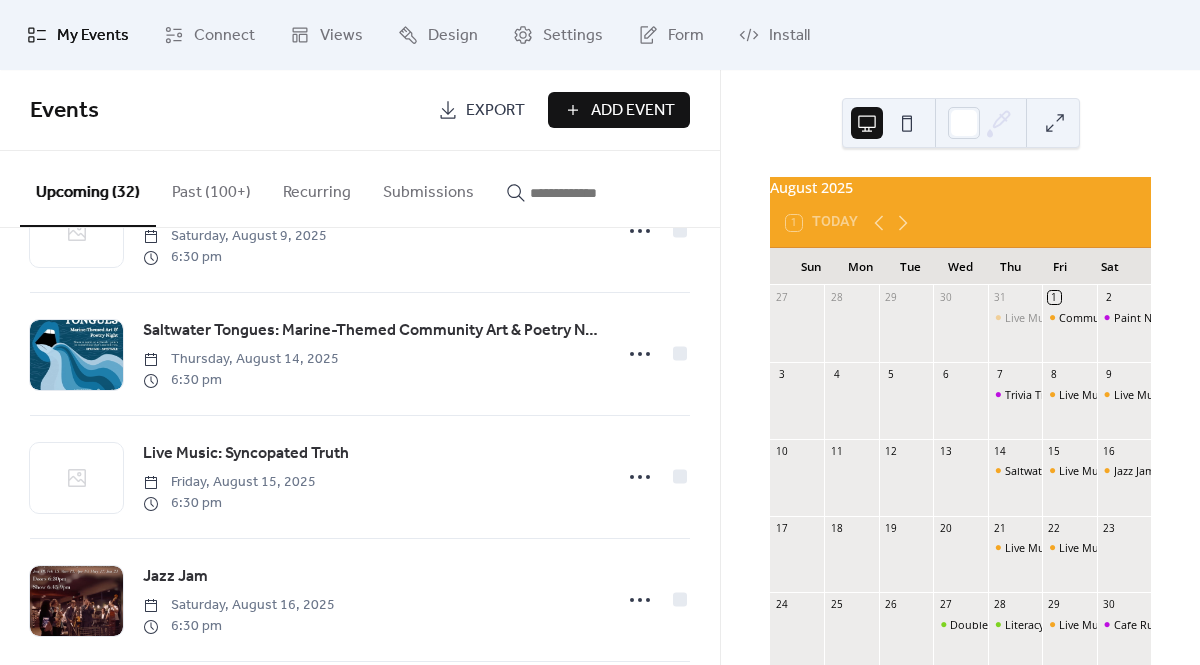 scroll, scrollTop: 600, scrollLeft: 0, axis: vertical 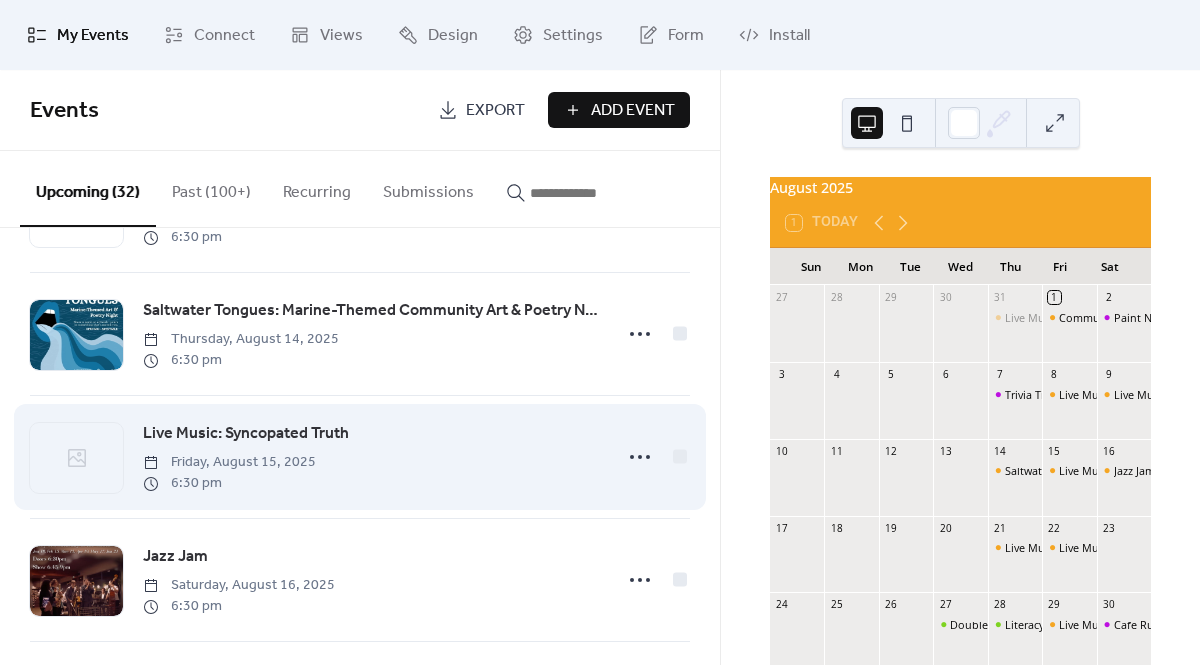 click on "Live Music: Syncopated Truth" at bounding box center (246, 434) 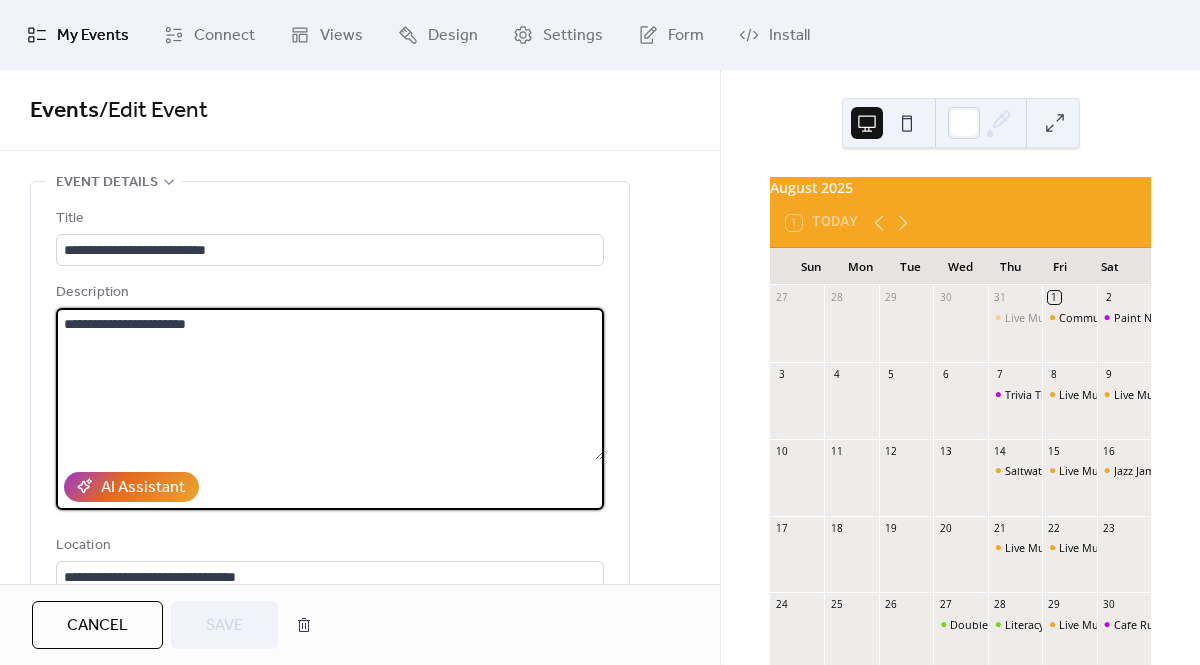 drag, startPoint x: 256, startPoint y: 331, endPoint x: 40, endPoint y: 329, distance: 216.00926 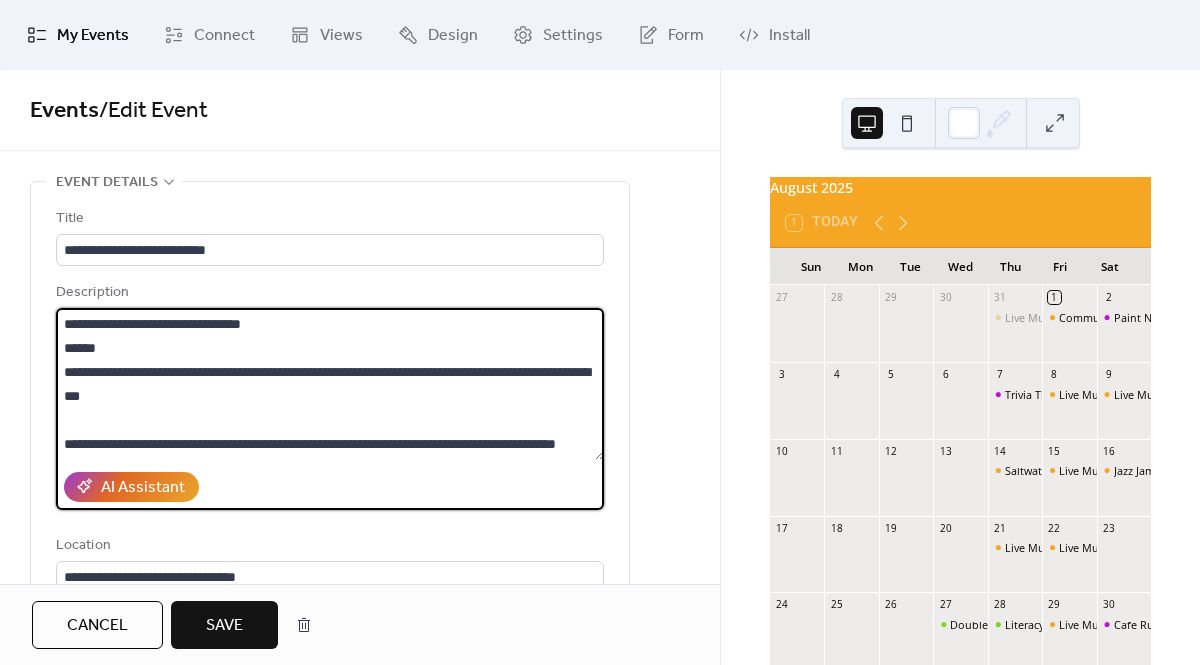 scroll, scrollTop: 0, scrollLeft: 0, axis: both 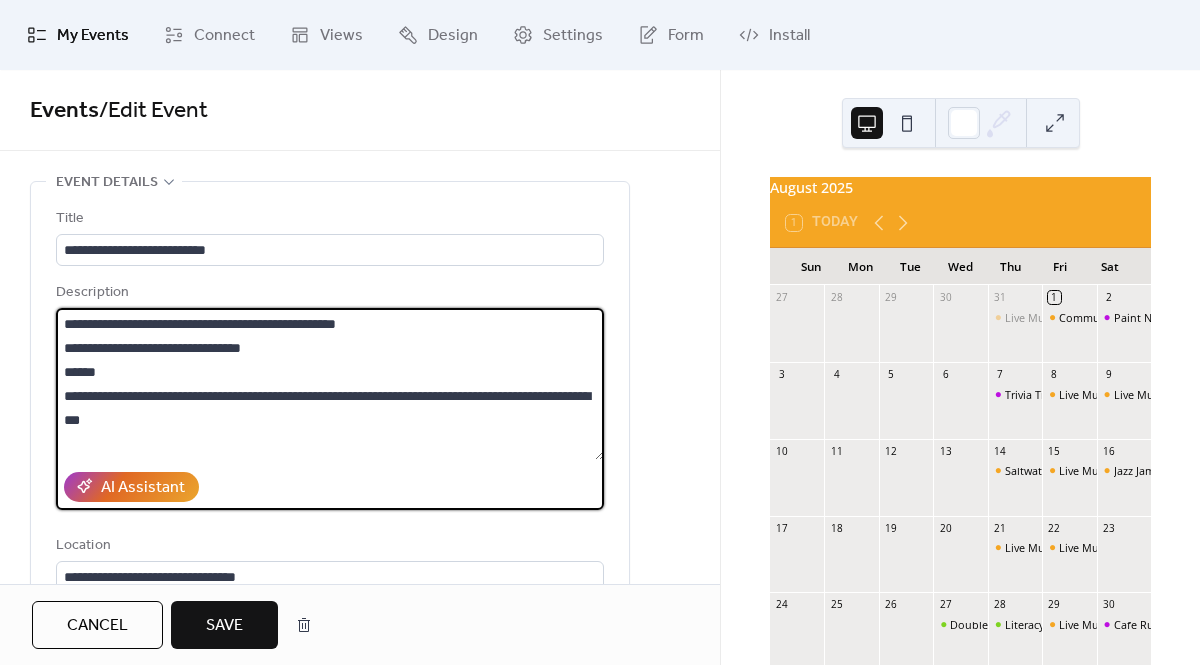 drag, startPoint x: 136, startPoint y: 325, endPoint x: 47, endPoint y: 322, distance: 89.050545 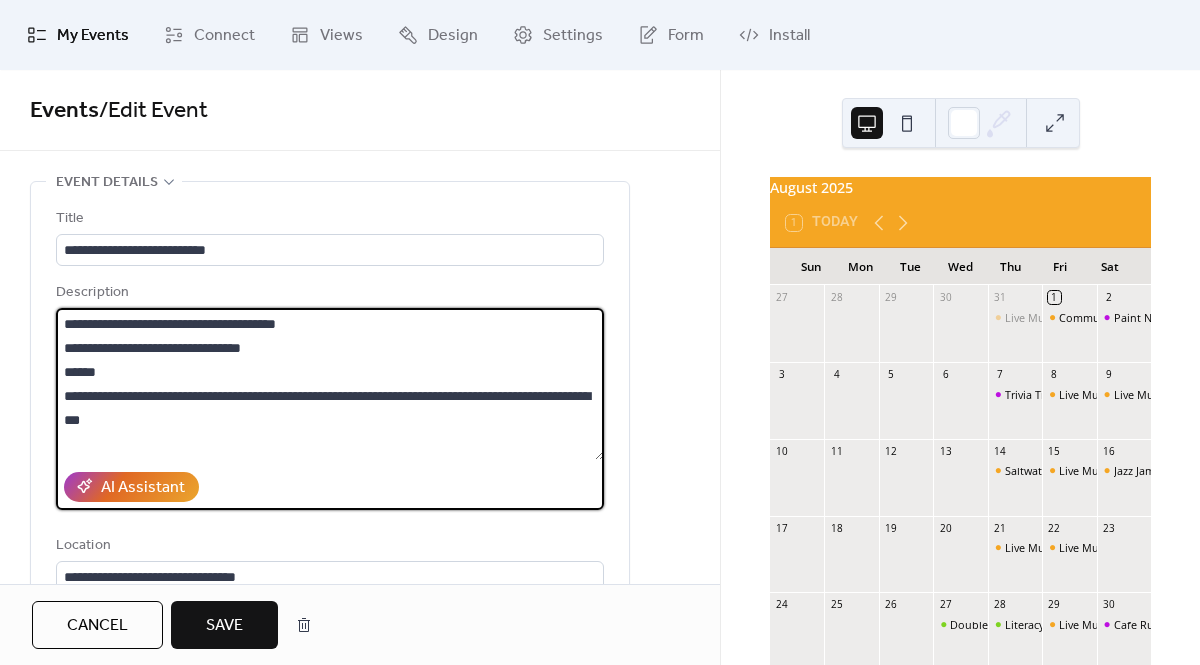 click on "**********" at bounding box center [330, 384] 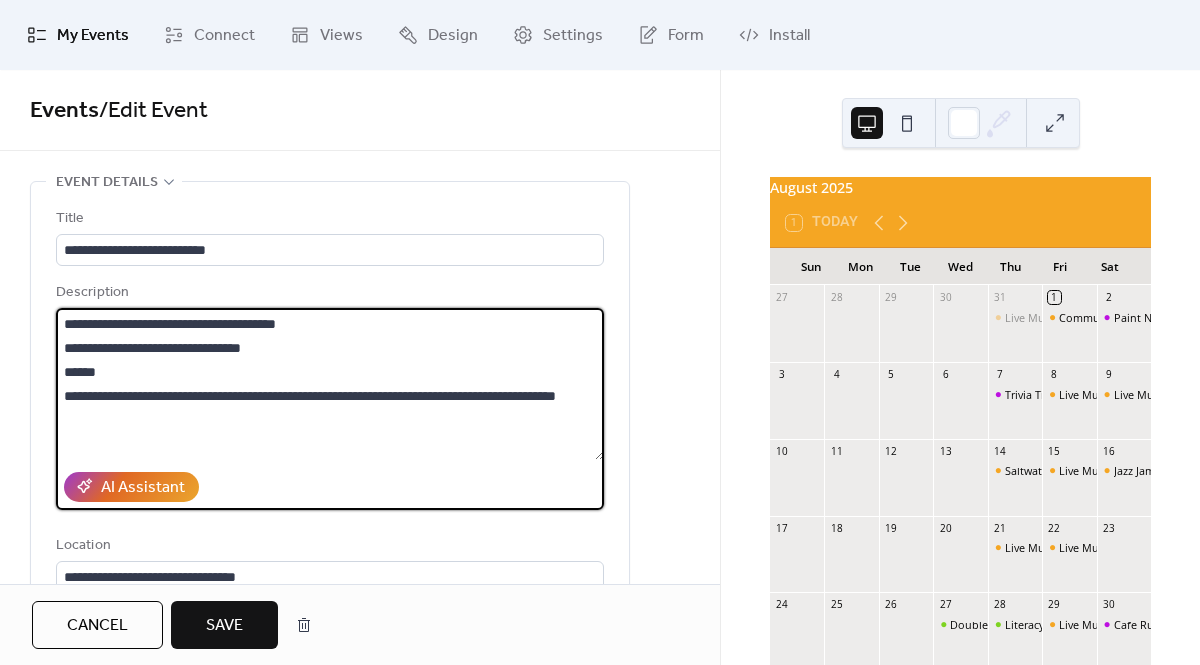 click on "**********" at bounding box center [330, 384] 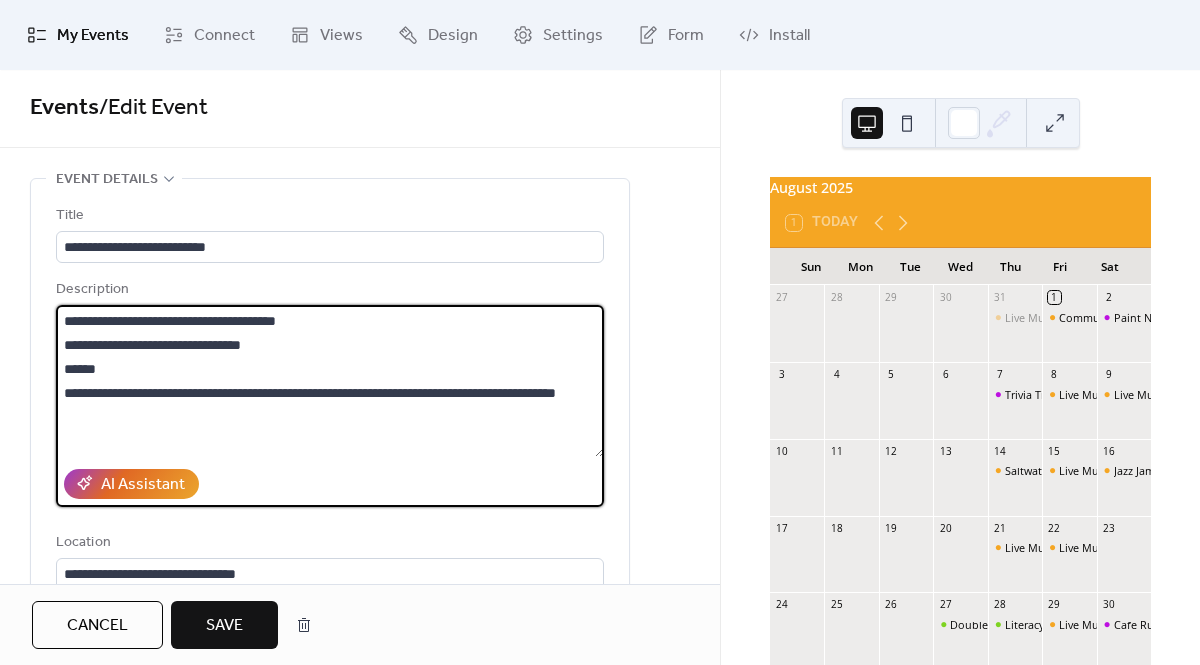 drag, startPoint x: 340, startPoint y: 320, endPoint x: -14, endPoint y: 320, distance: 354 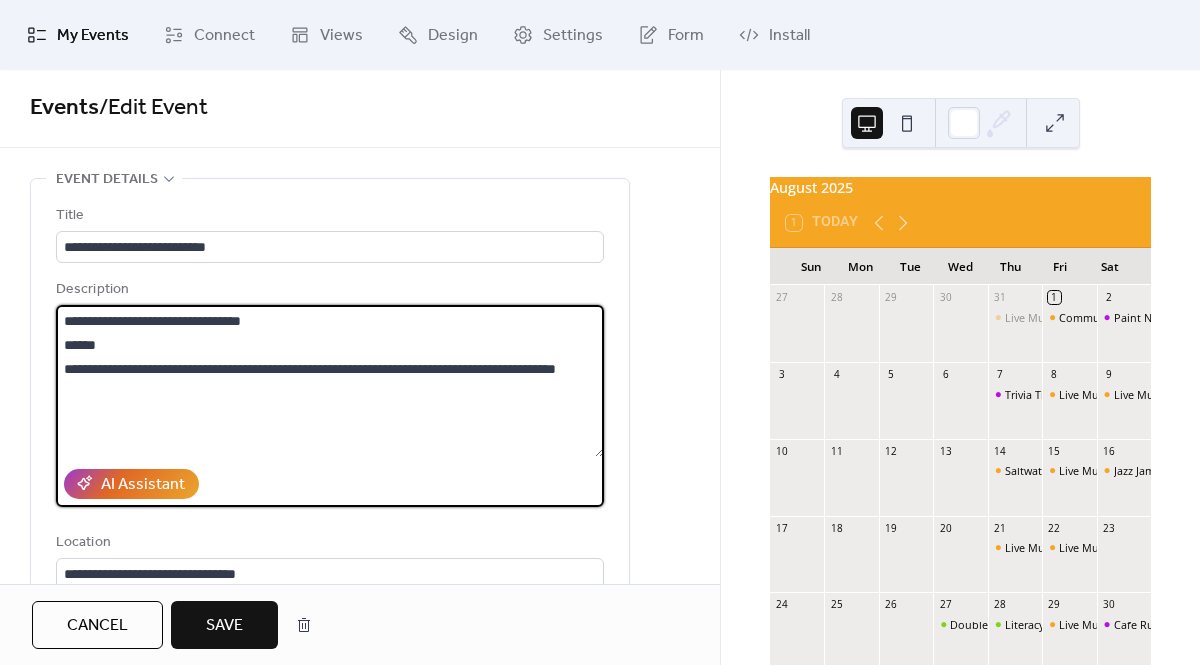 click on "**********" at bounding box center [330, 381] 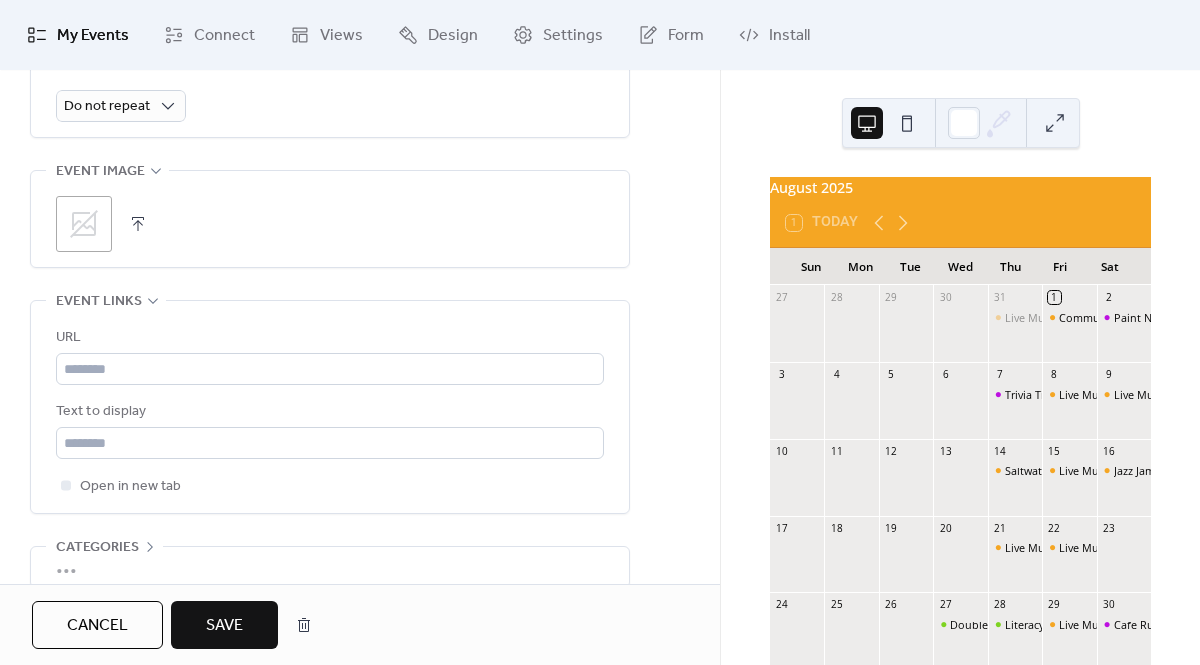scroll, scrollTop: 972, scrollLeft: 0, axis: vertical 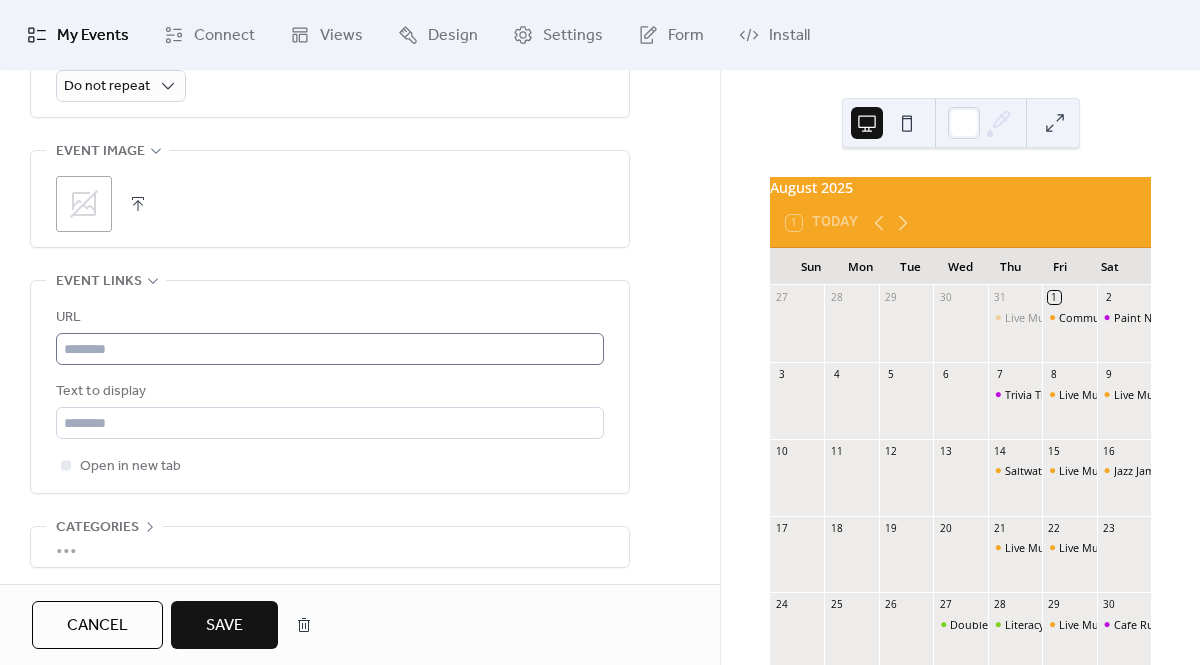 type on "**********" 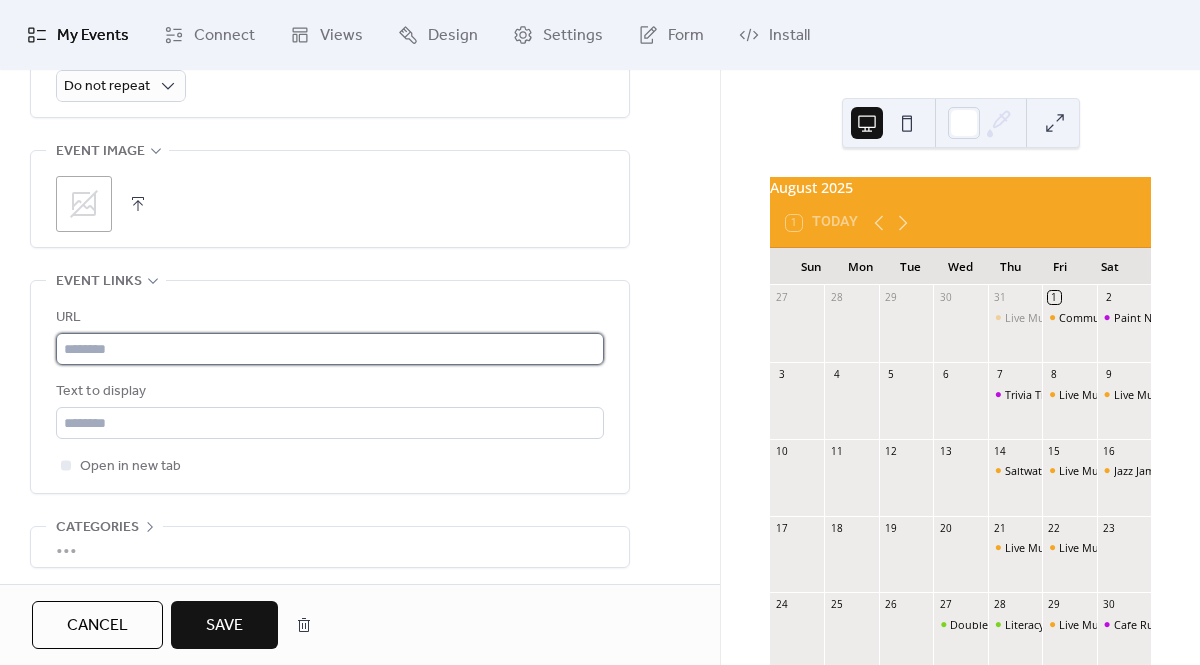 click at bounding box center [330, 349] 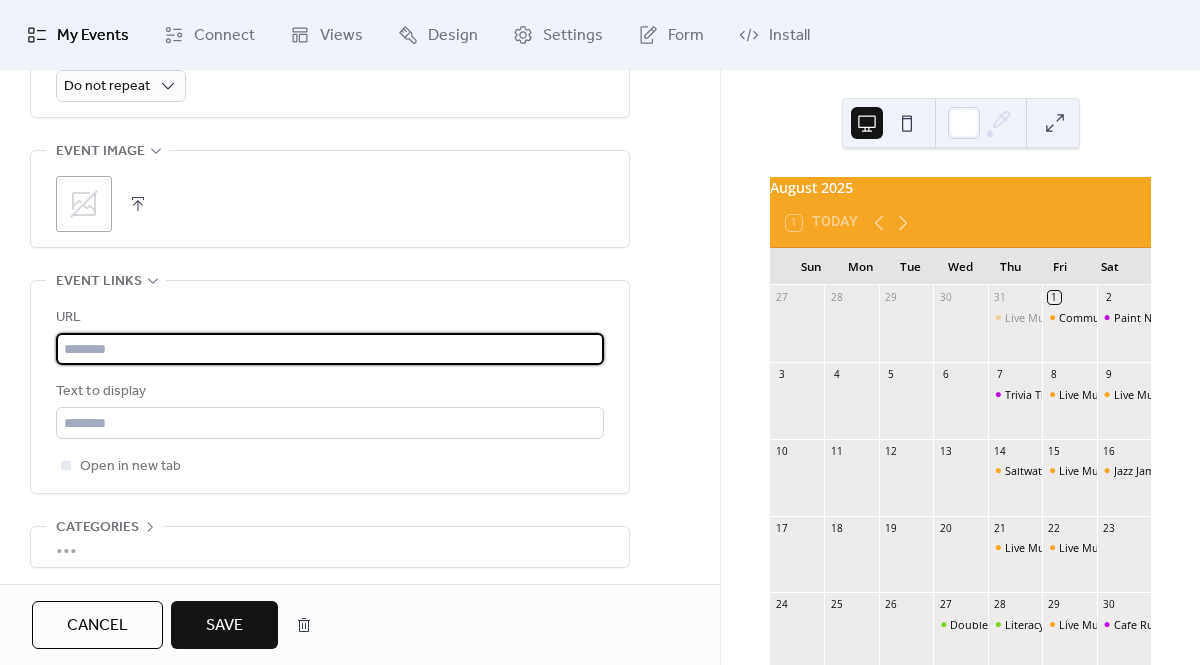 paste on "**********" 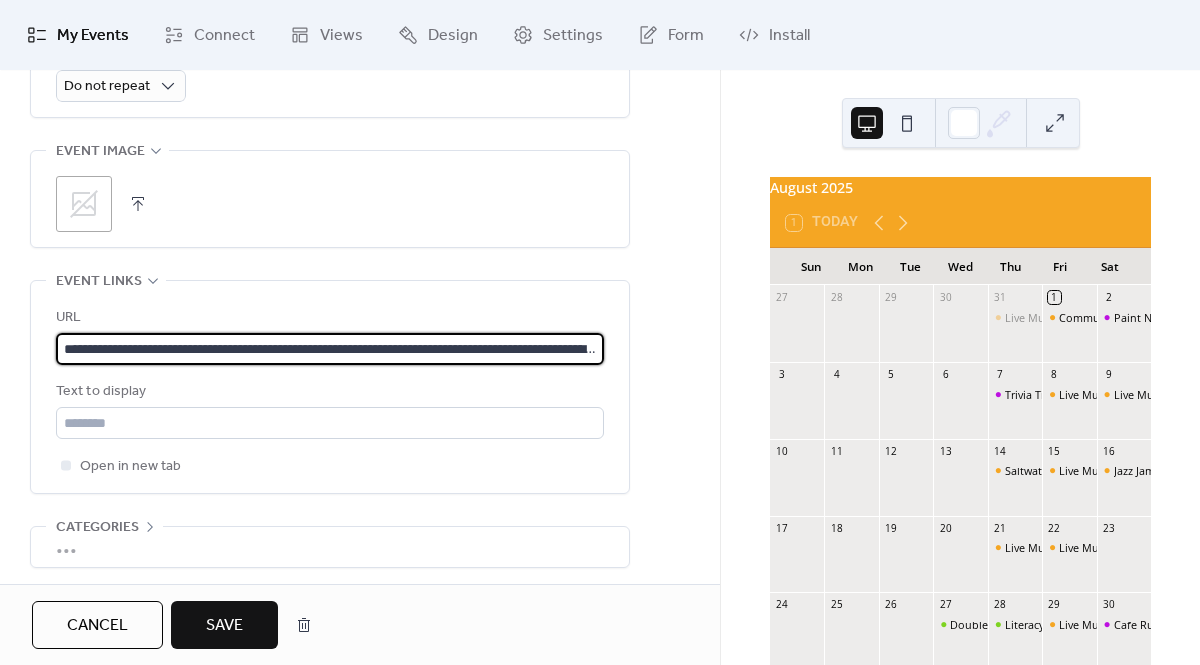 scroll, scrollTop: 0, scrollLeft: 163, axis: horizontal 